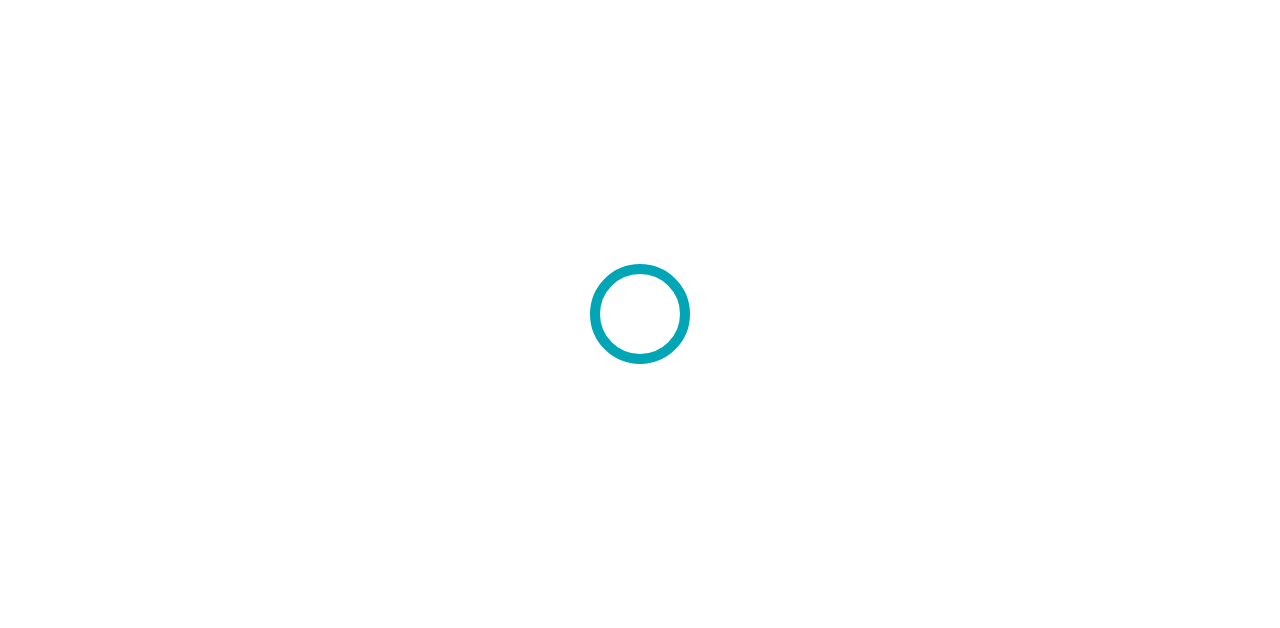 scroll, scrollTop: 0, scrollLeft: 0, axis: both 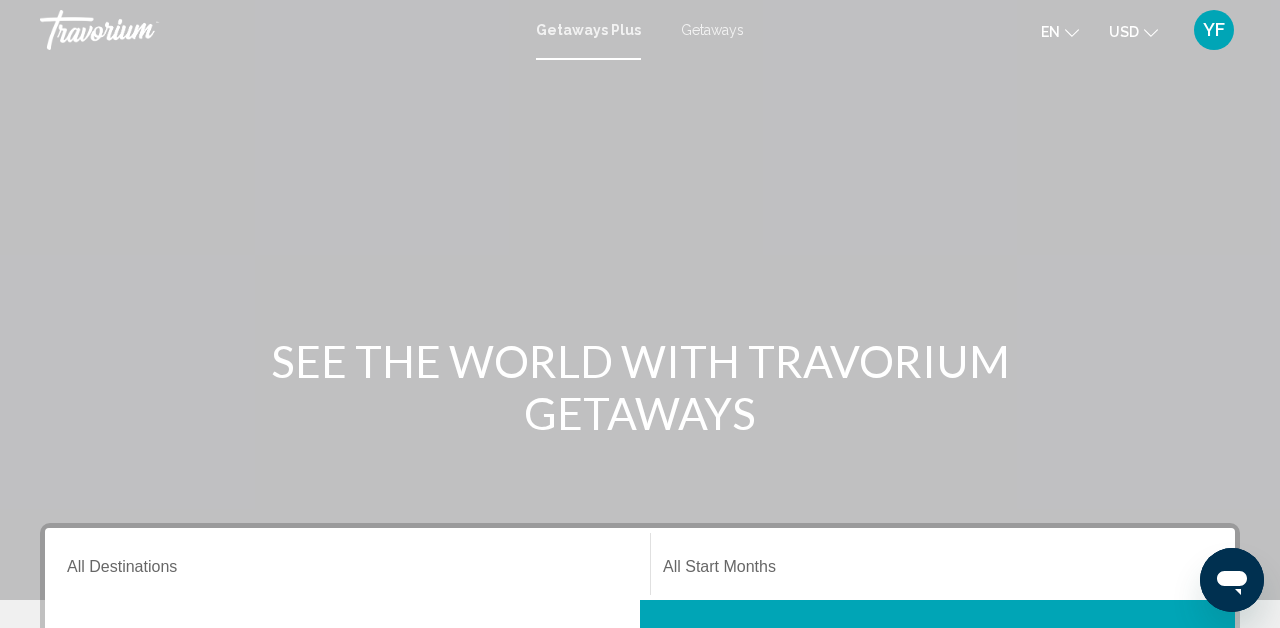 click on "Getaways" at bounding box center [712, 30] 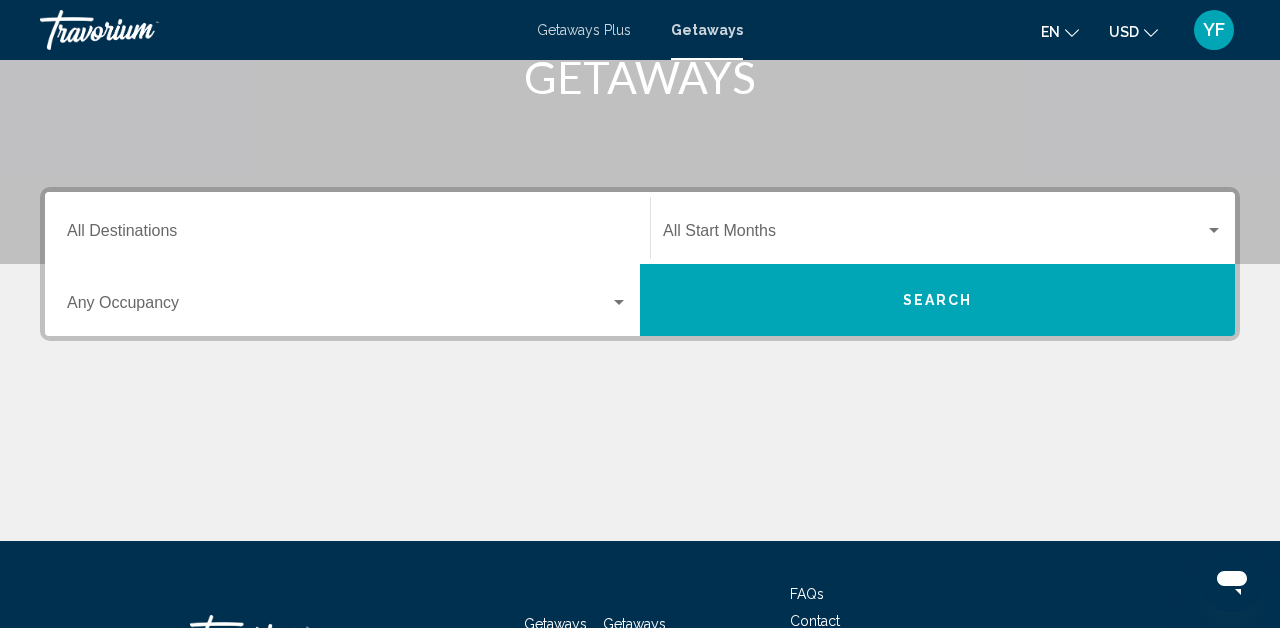 scroll, scrollTop: 425, scrollLeft: 0, axis: vertical 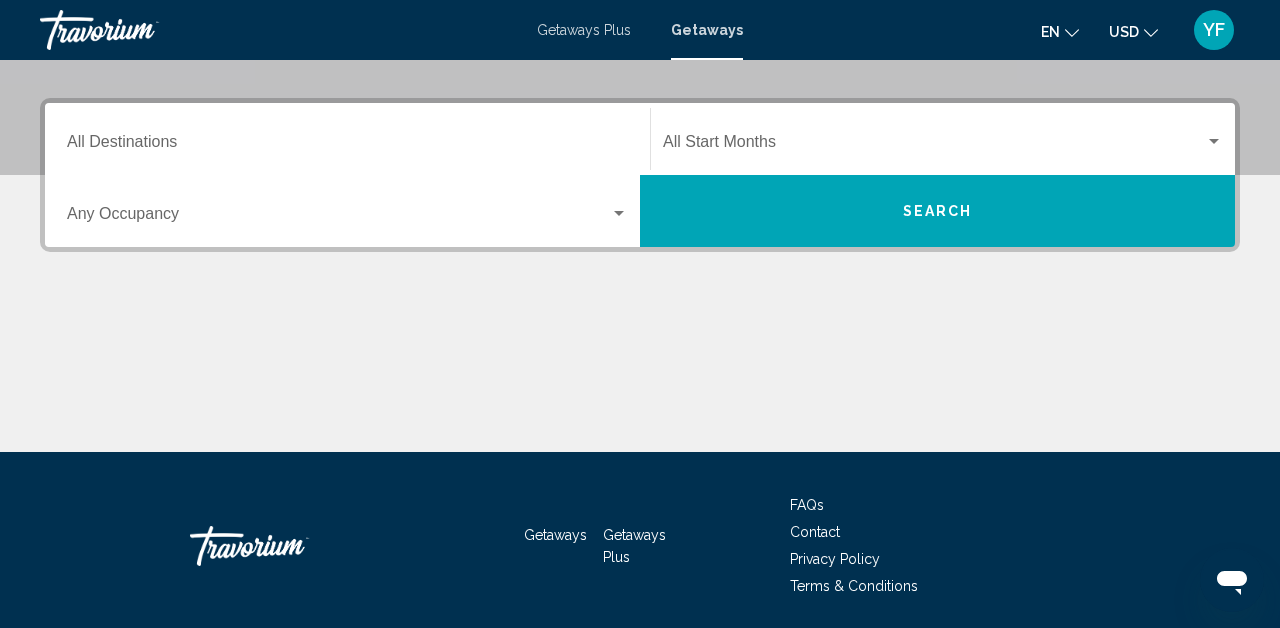 click on "Destination All Destinations" at bounding box center [347, 146] 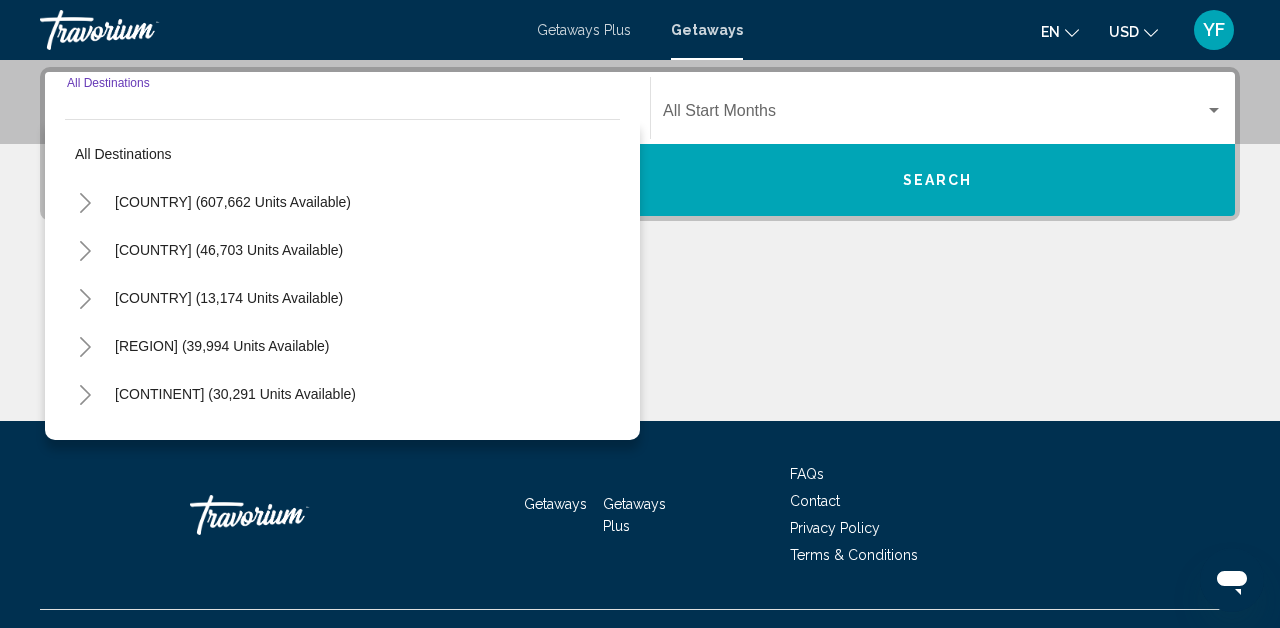 scroll, scrollTop: 458, scrollLeft: 0, axis: vertical 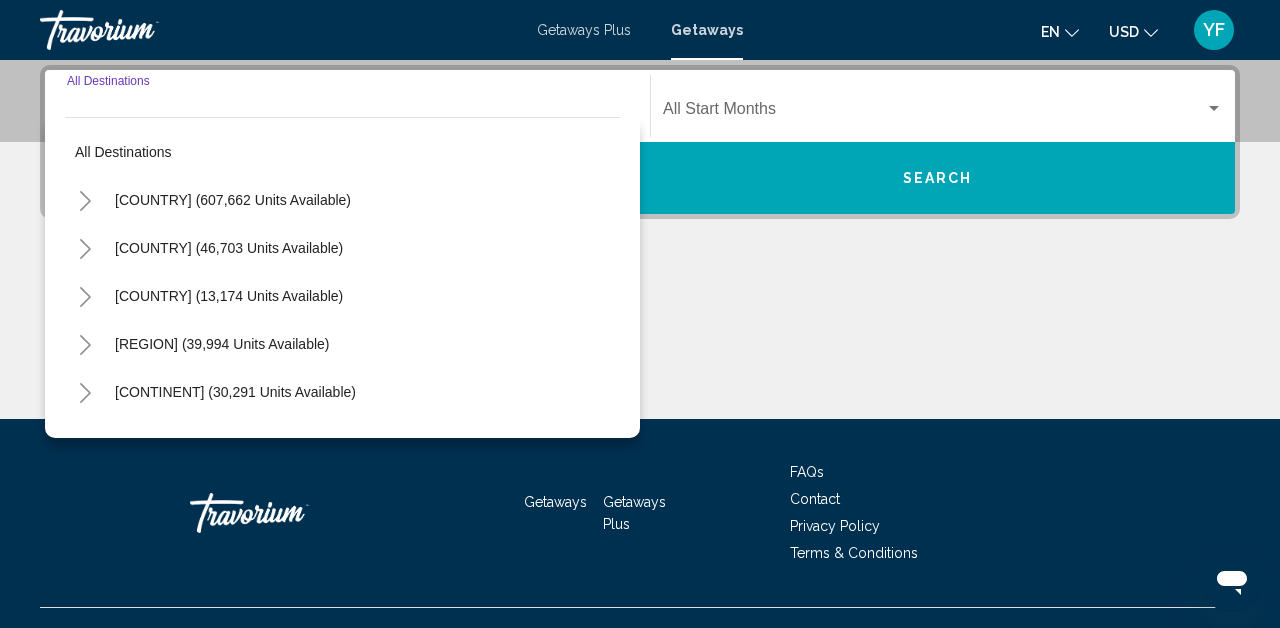 click 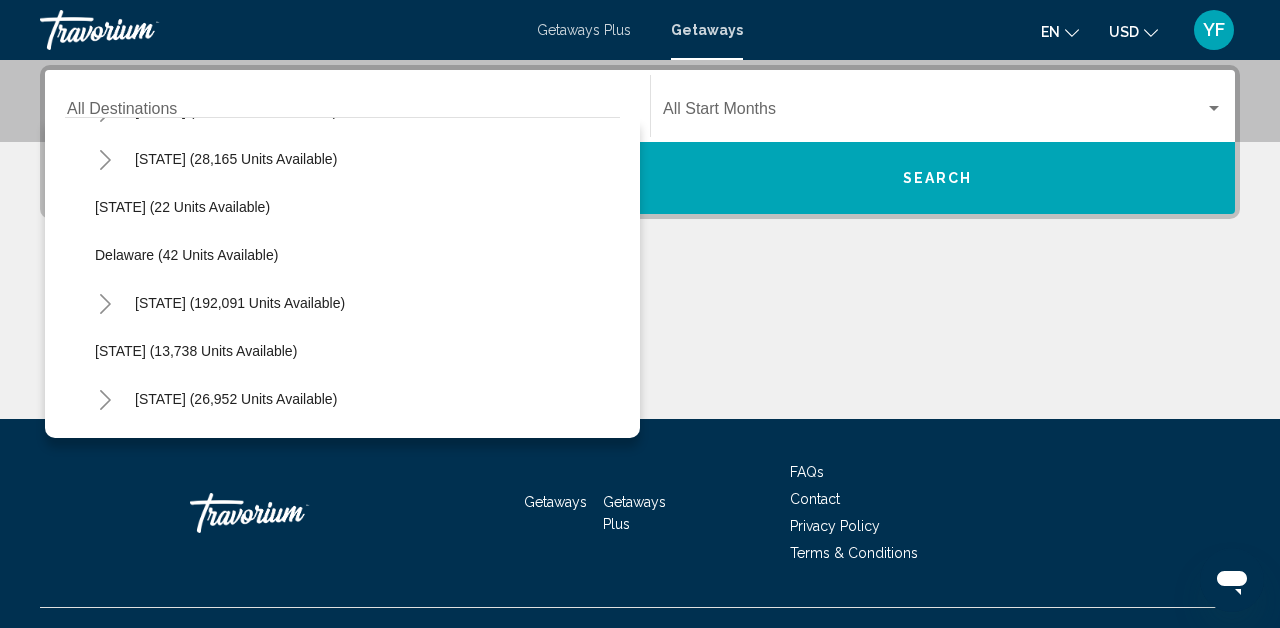 scroll, scrollTop: 282, scrollLeft: 0, axis: vertical 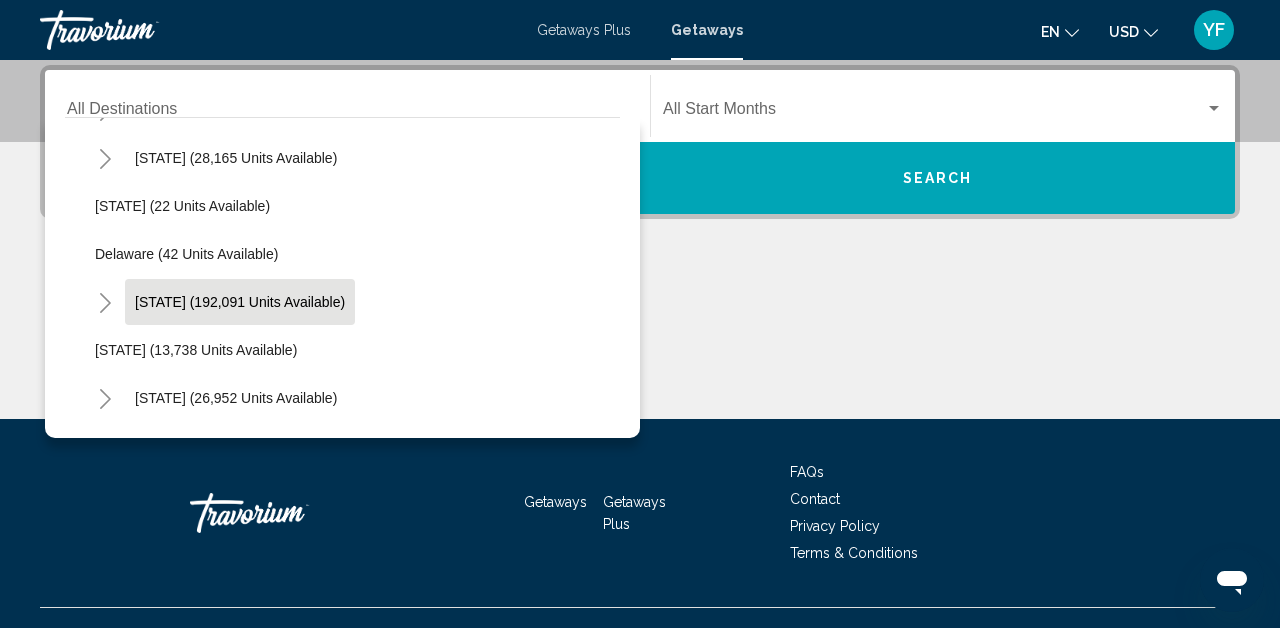 click on "Florida (192,091 units available)" 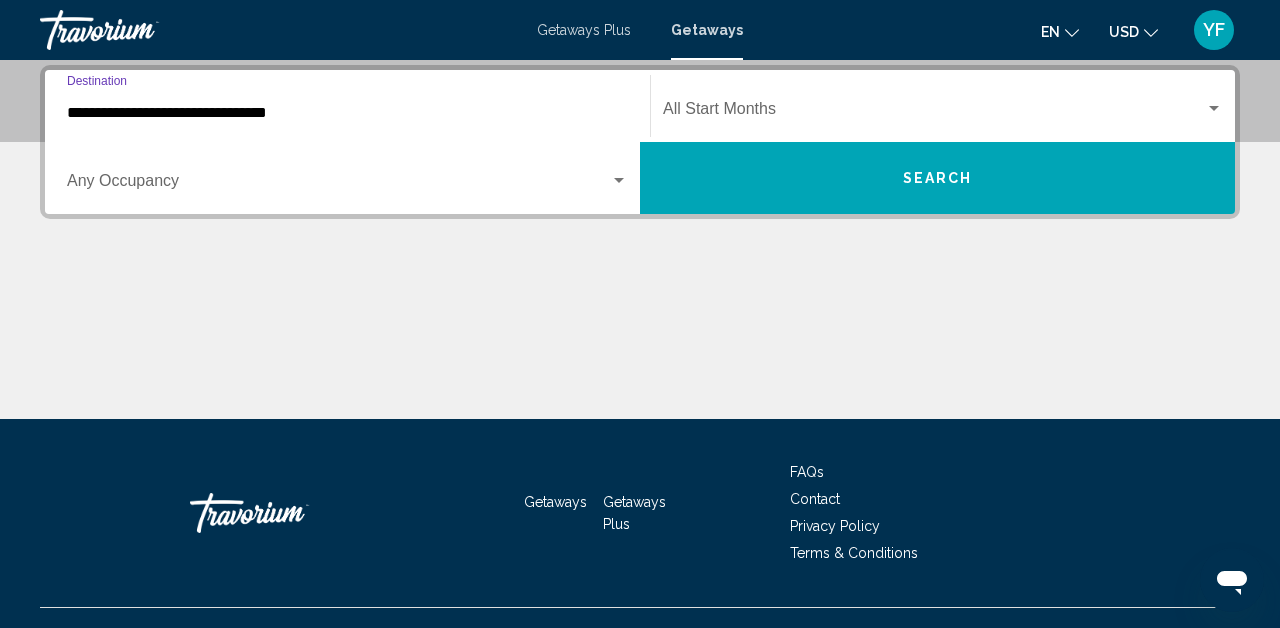 click on "**********" at bounding box center (347, 113) 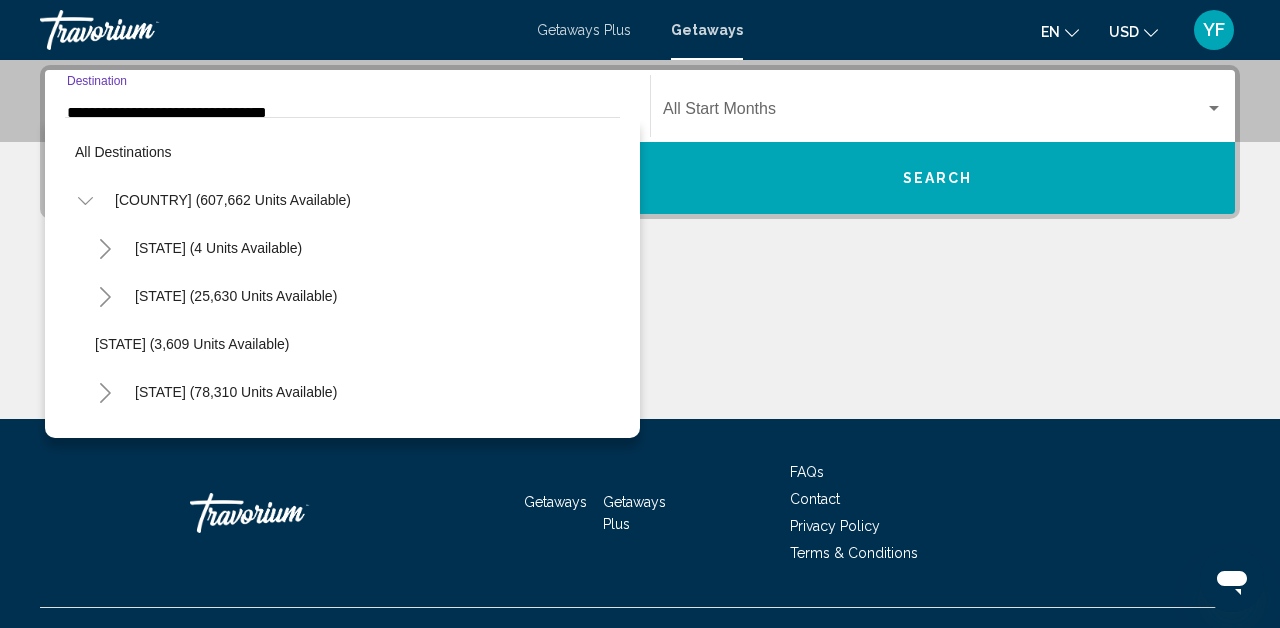 scroll, scrollTop: 417, scrollLeft: 0, axis: vertical 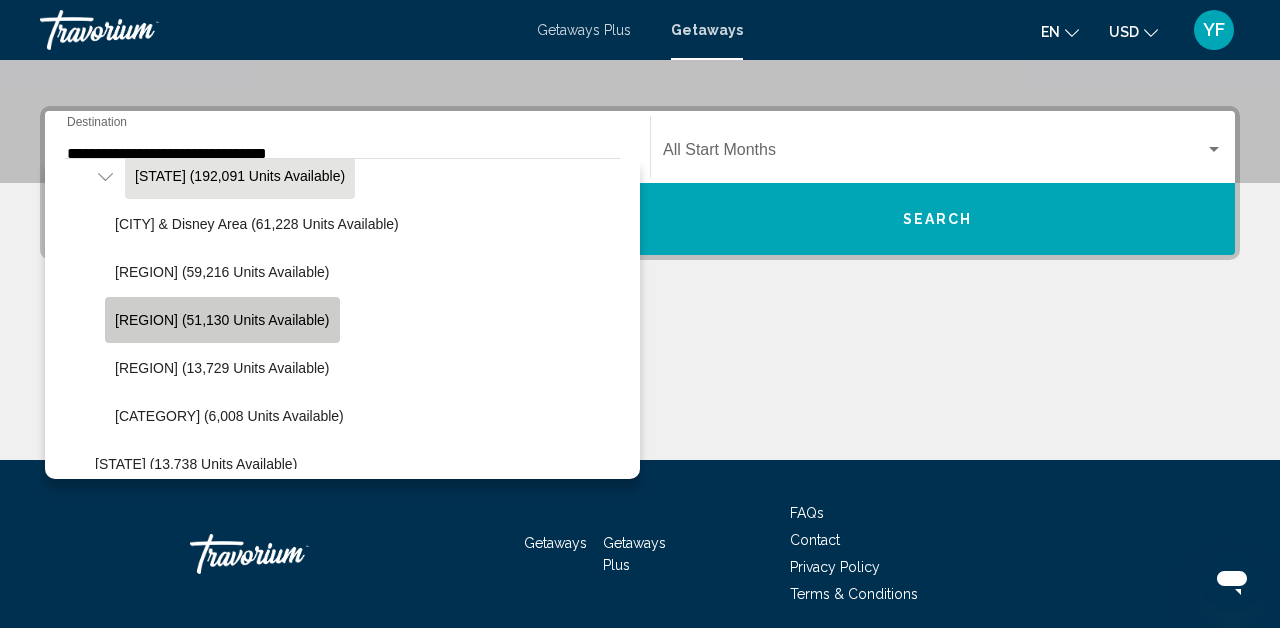 click on "West Coast (51,130 units available)" 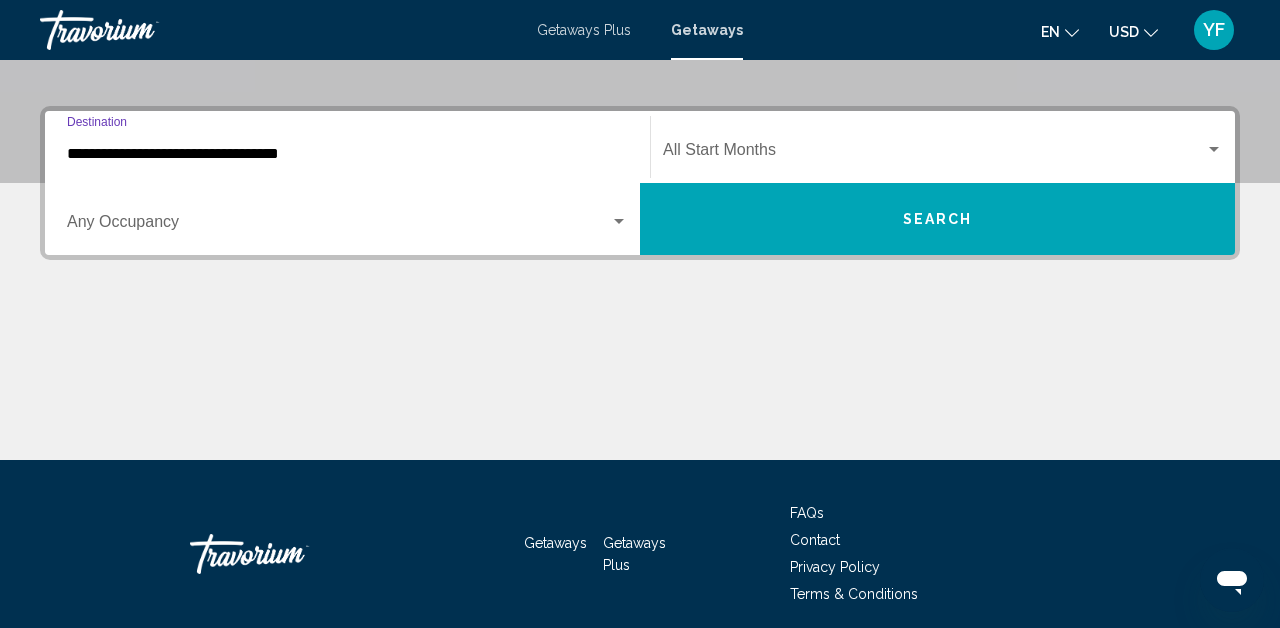 scroll, scrollTop: 458, scrollLeft: 0, axis: vertical 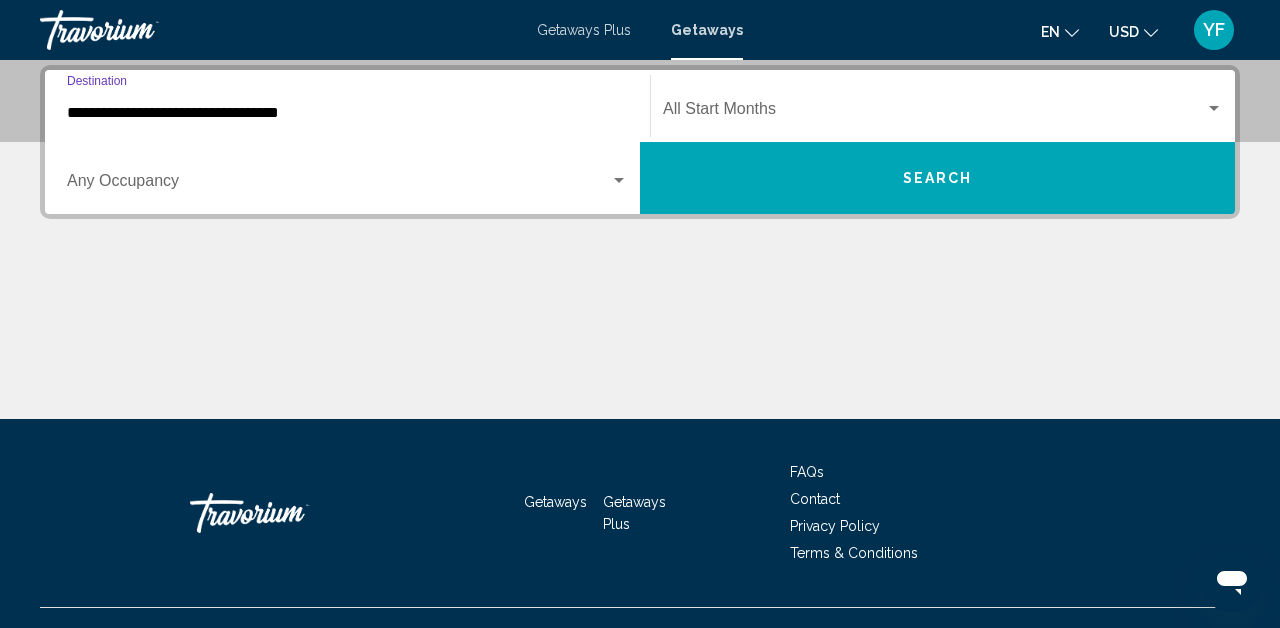 click at bounding box center (619, 181) 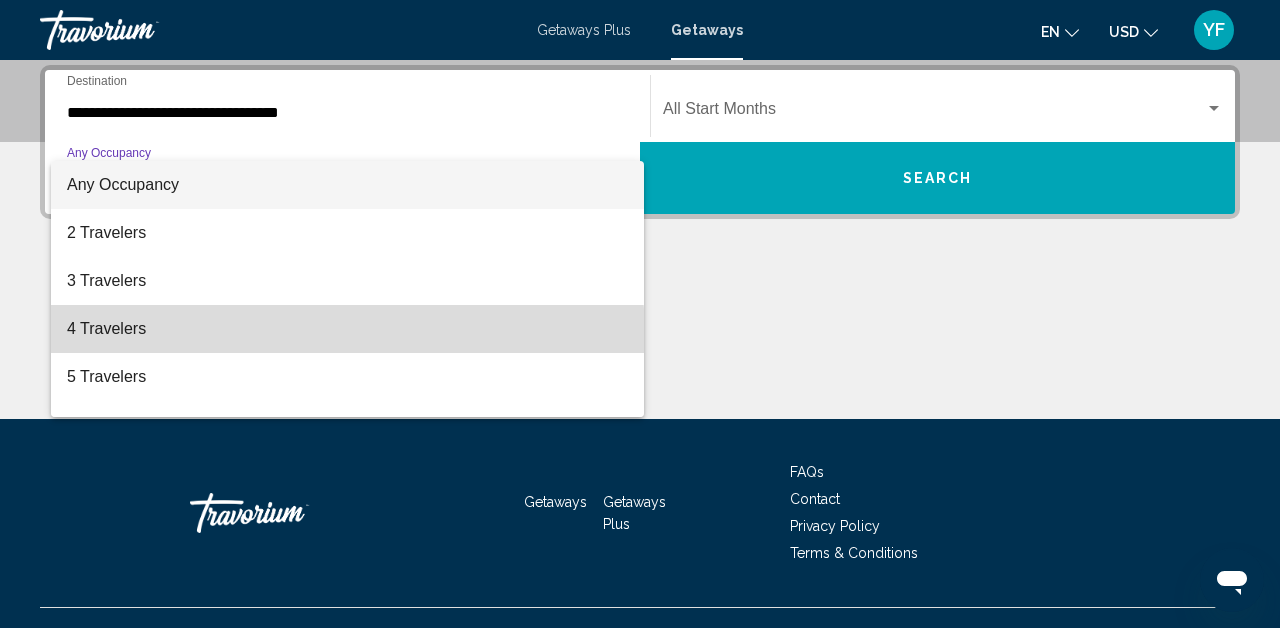 click on "4 Travelers" at bounding box center [347, 329] 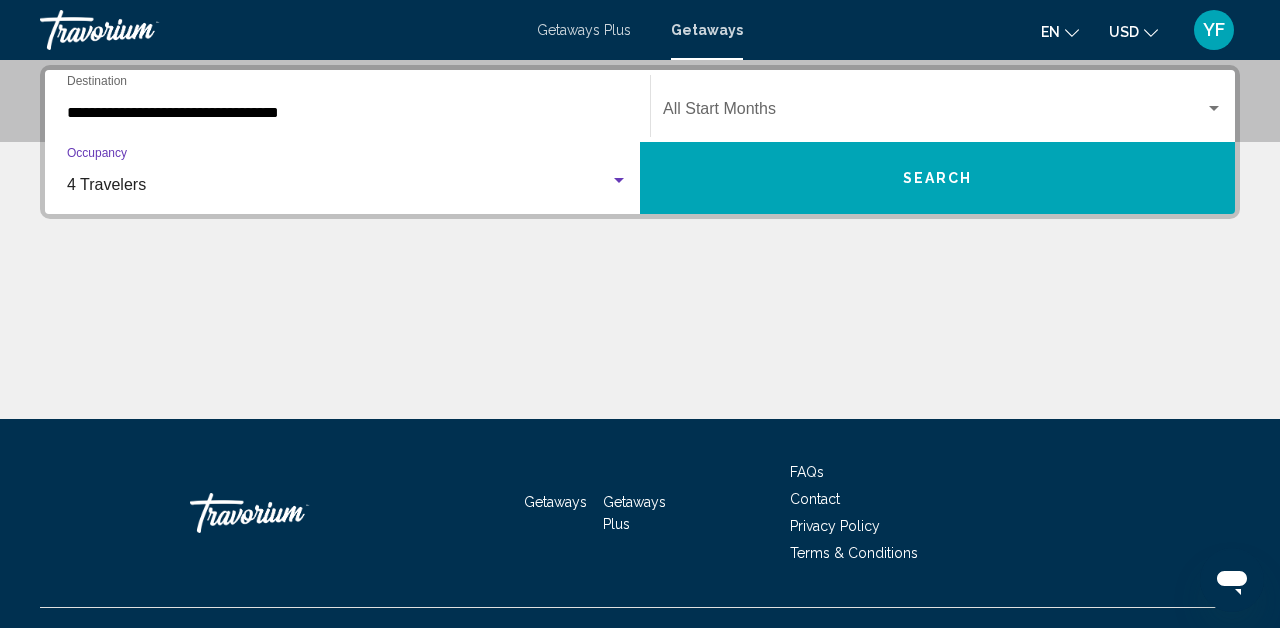click at bounding box center [1214, 108] 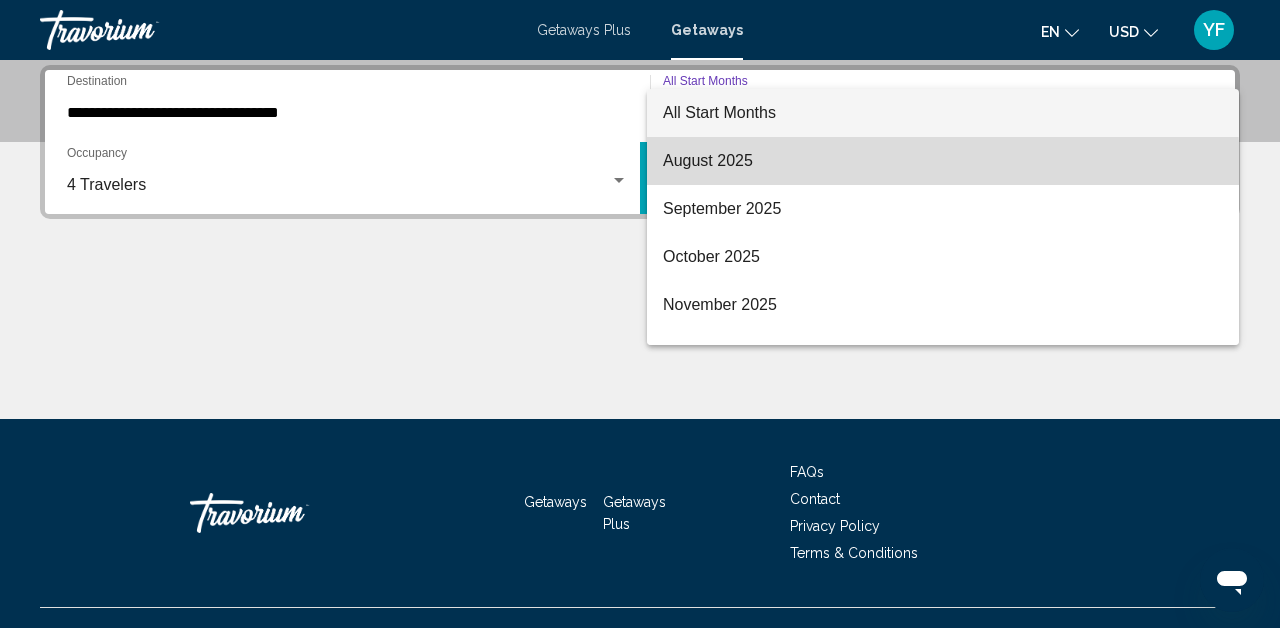 click on "August 2025" at bounding box center (943, 161) 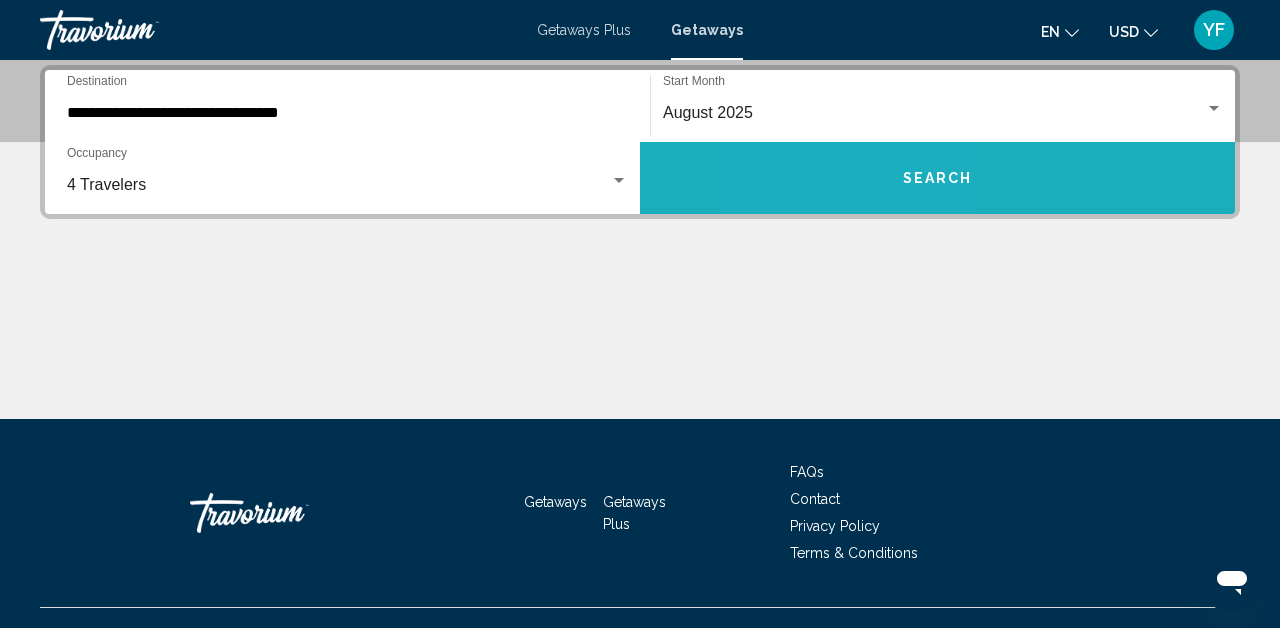 click on "Search" at bounding box center (937, 178) 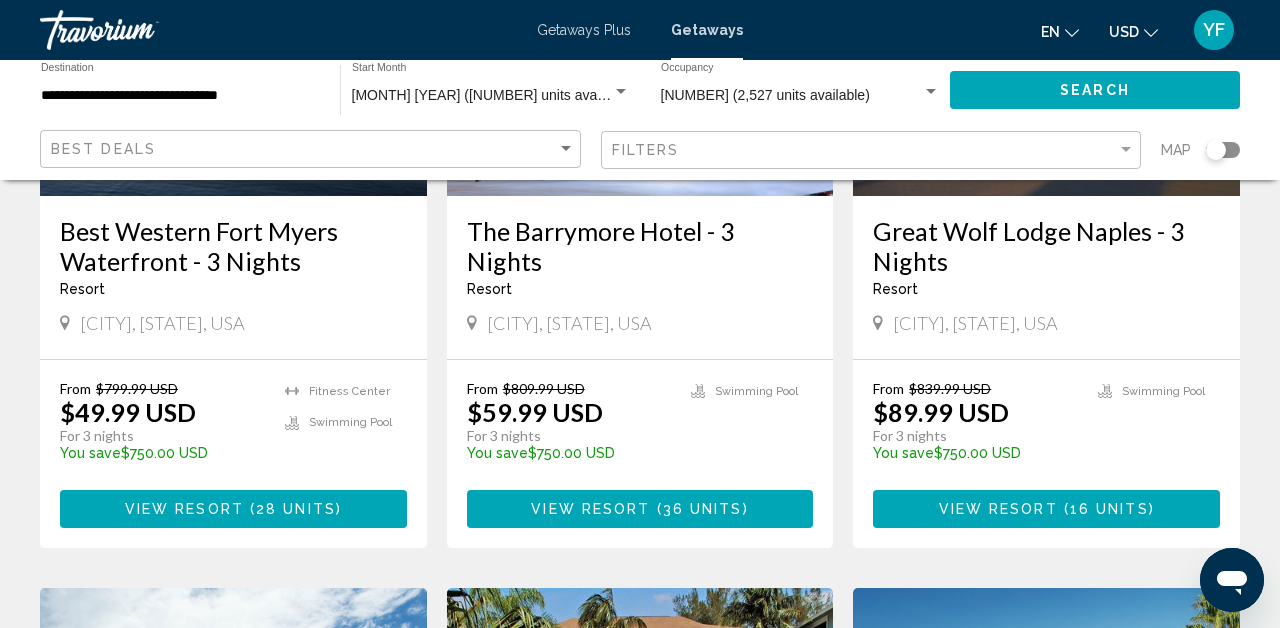 scroll, scrollTop: 1112, scrollLeft: 0, axis: vertical 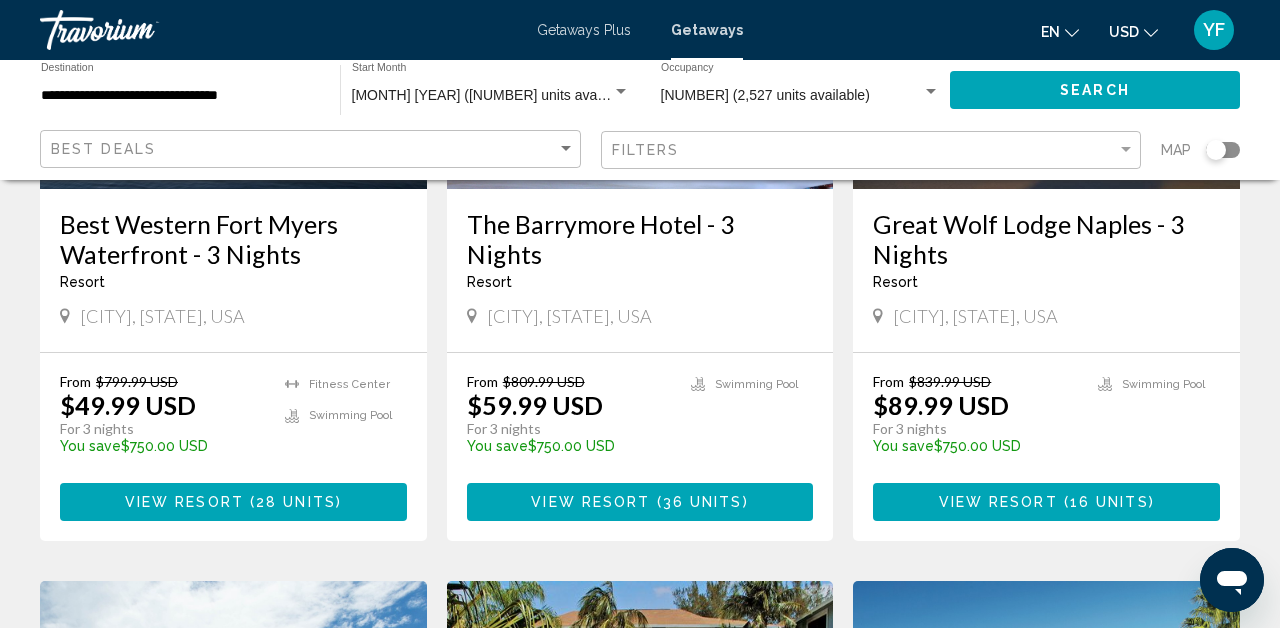 click on "View Resort" at bounding box center [590, 503] 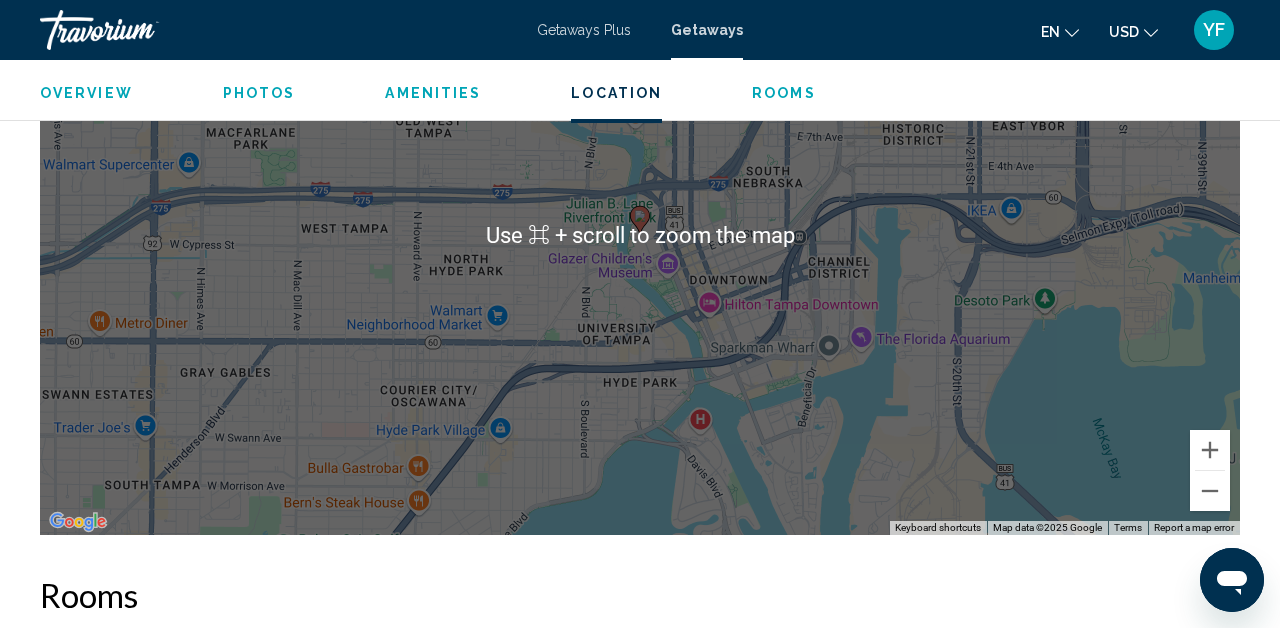 scroll, scrollTop: 2880, scrollLeft: 0, axis: vertical 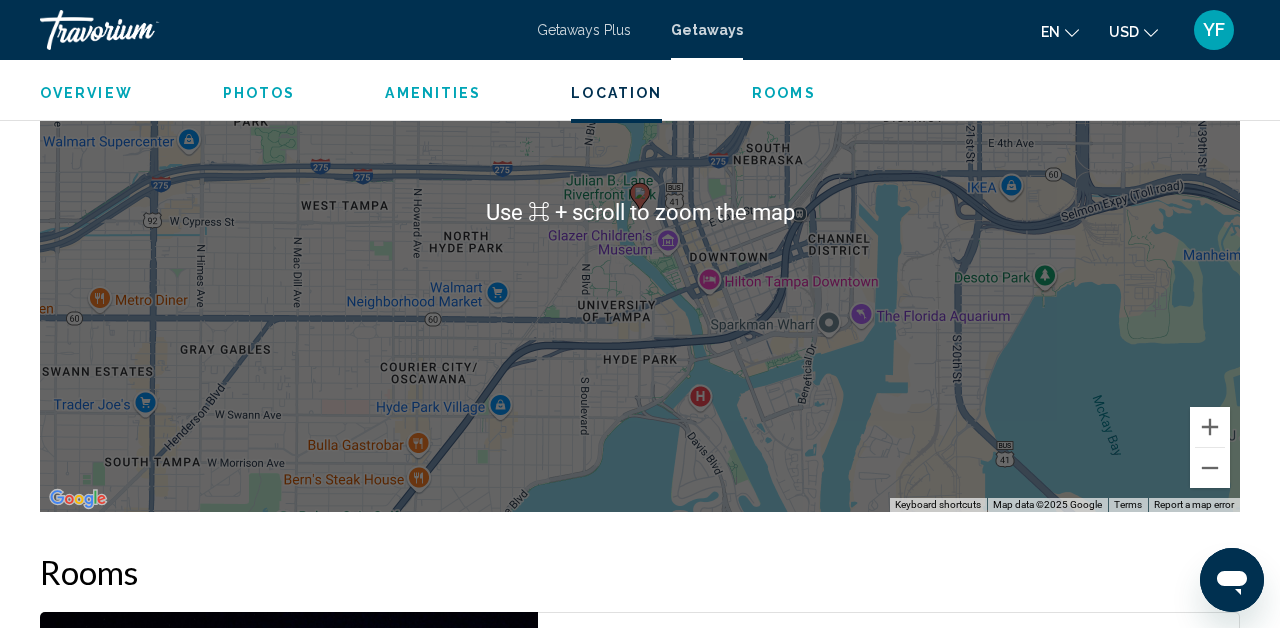 click on "To activate drag with keyboard, press Alt + Enter. Once in keyboard drag state, use the arrow keys to move the marker. To complete the drag, press the Enter key. To cancel, press Escape." at bounding box center (640, 212) 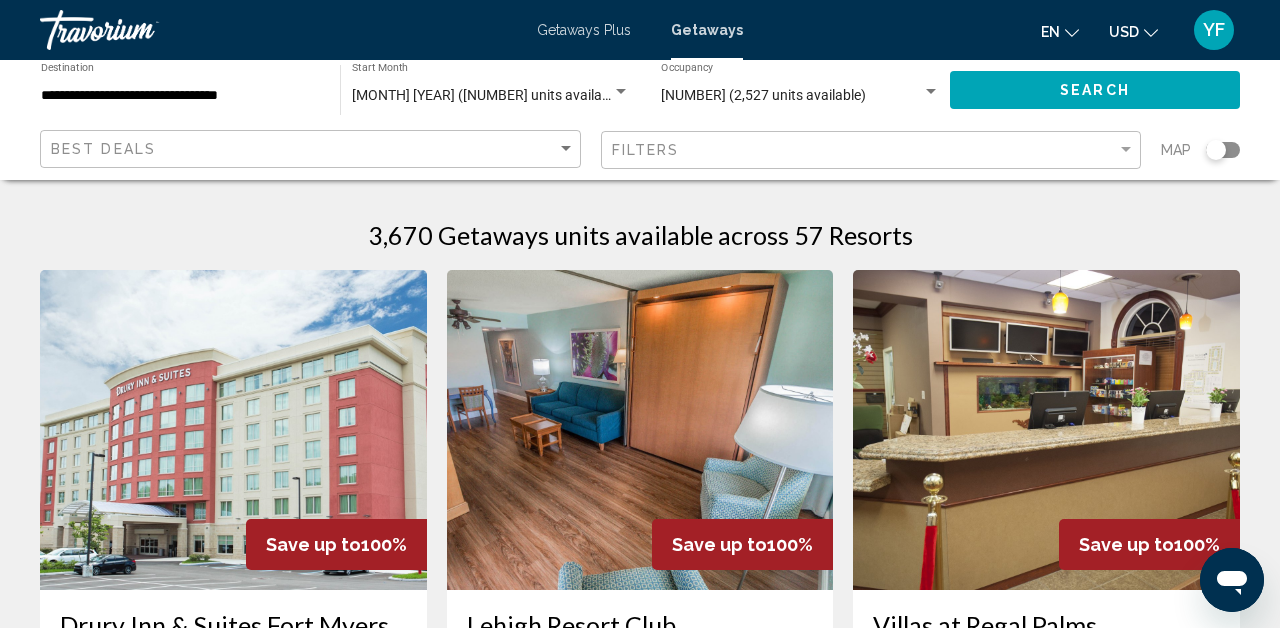 scroll, scrollTop: 11, scrollLeft: 0, axis: vertical 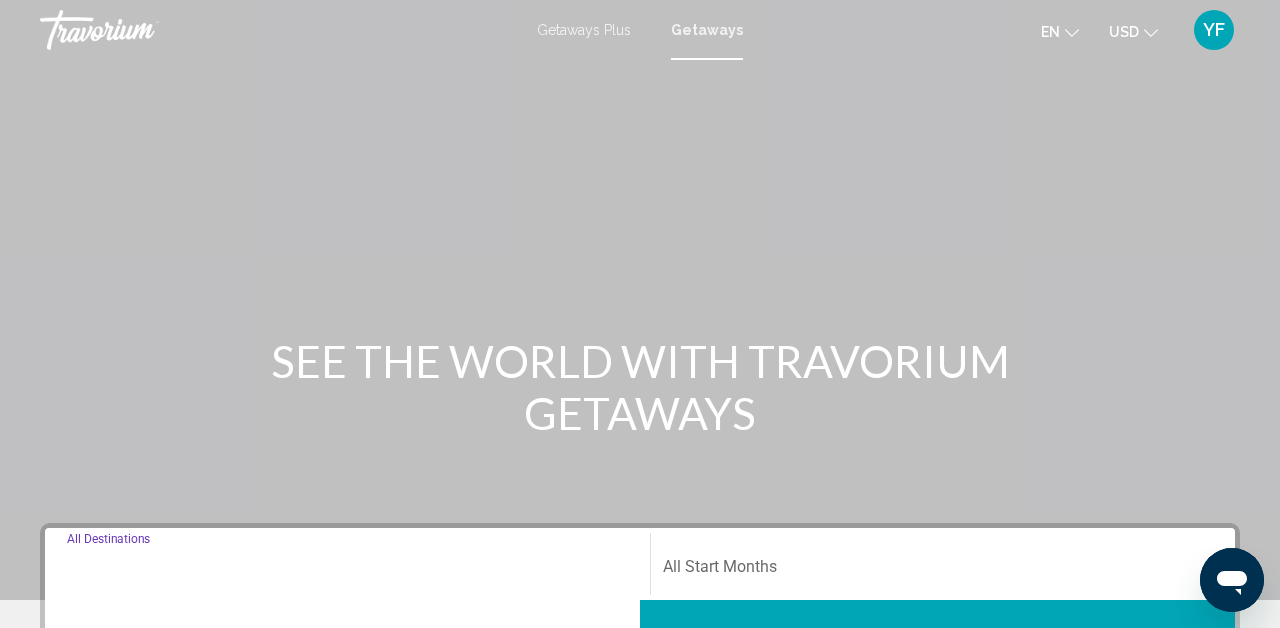 click on "Destination All Destinations" at bounding box center (347, 571) 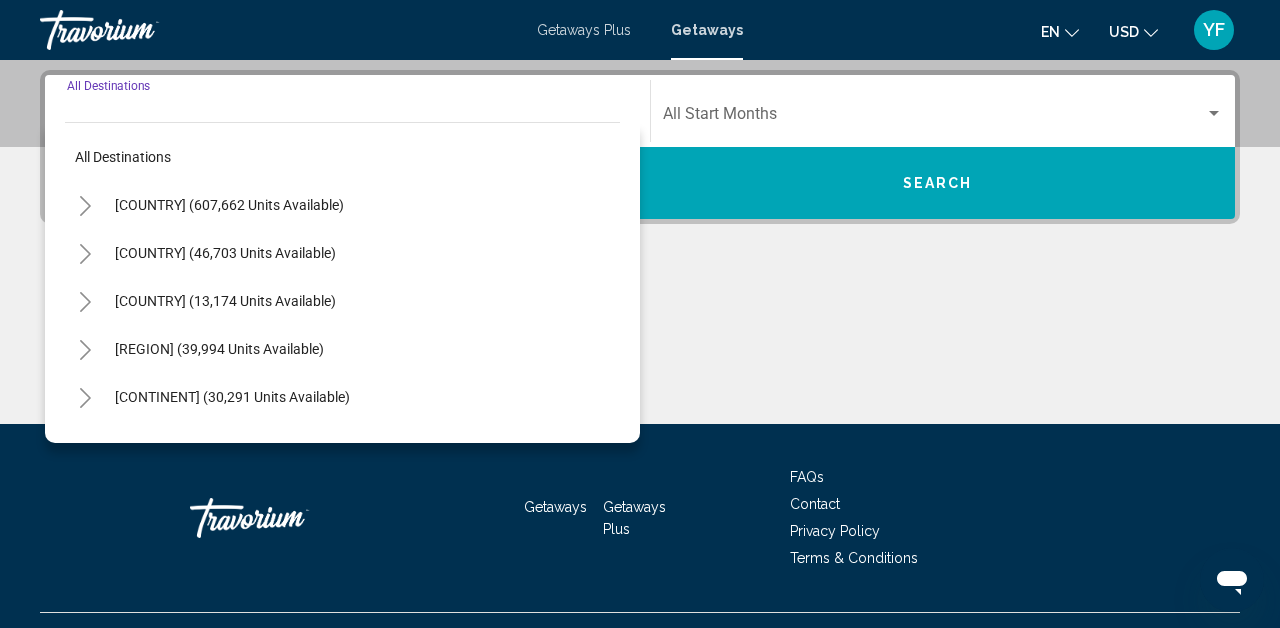 scroll, scrollTop: 458, scrollLeft: 0, axis: vertical 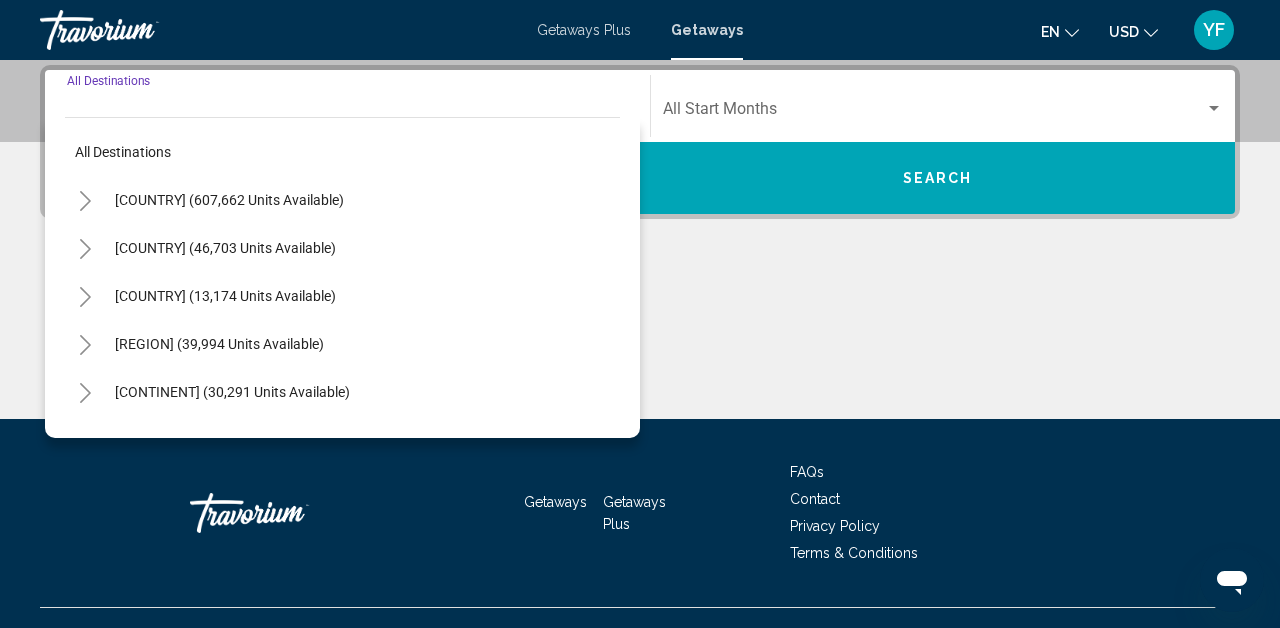 click 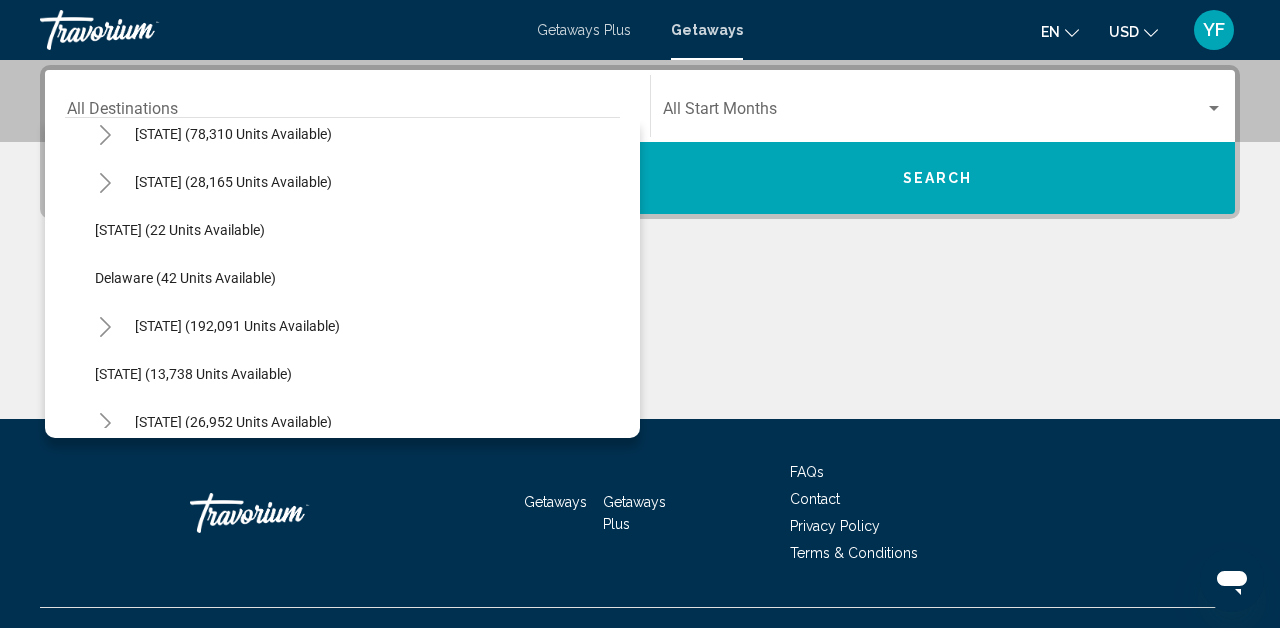 scroll, scrollTop: 271, scrollLeft: 0, axis: vertical 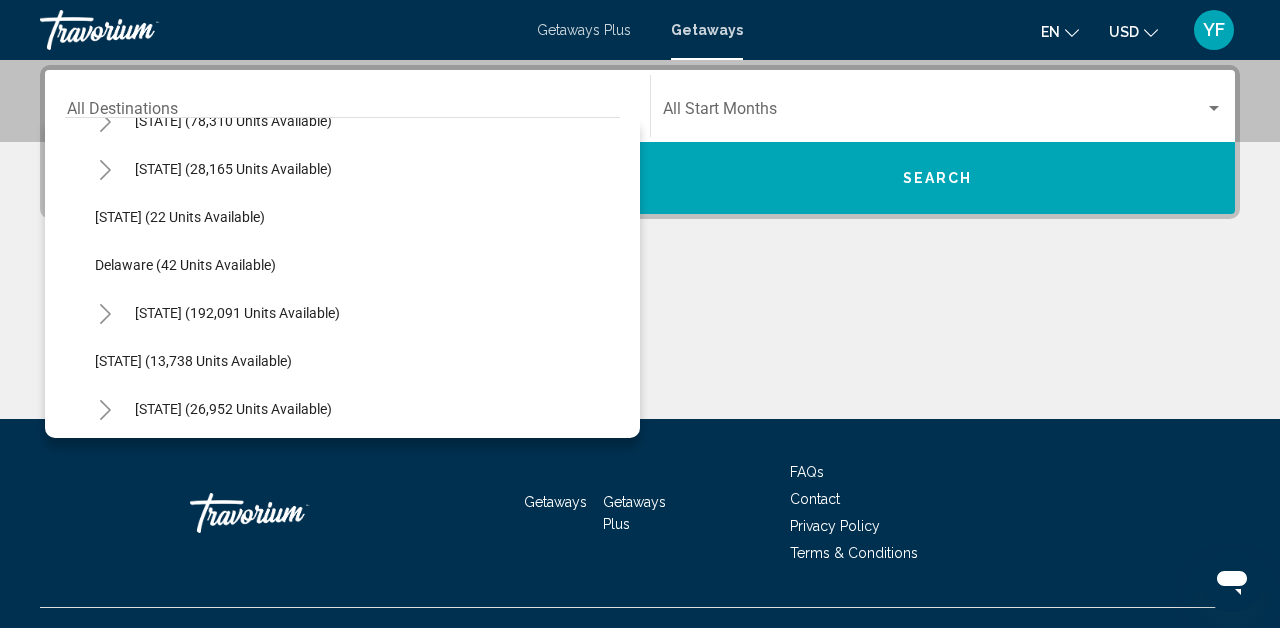 click 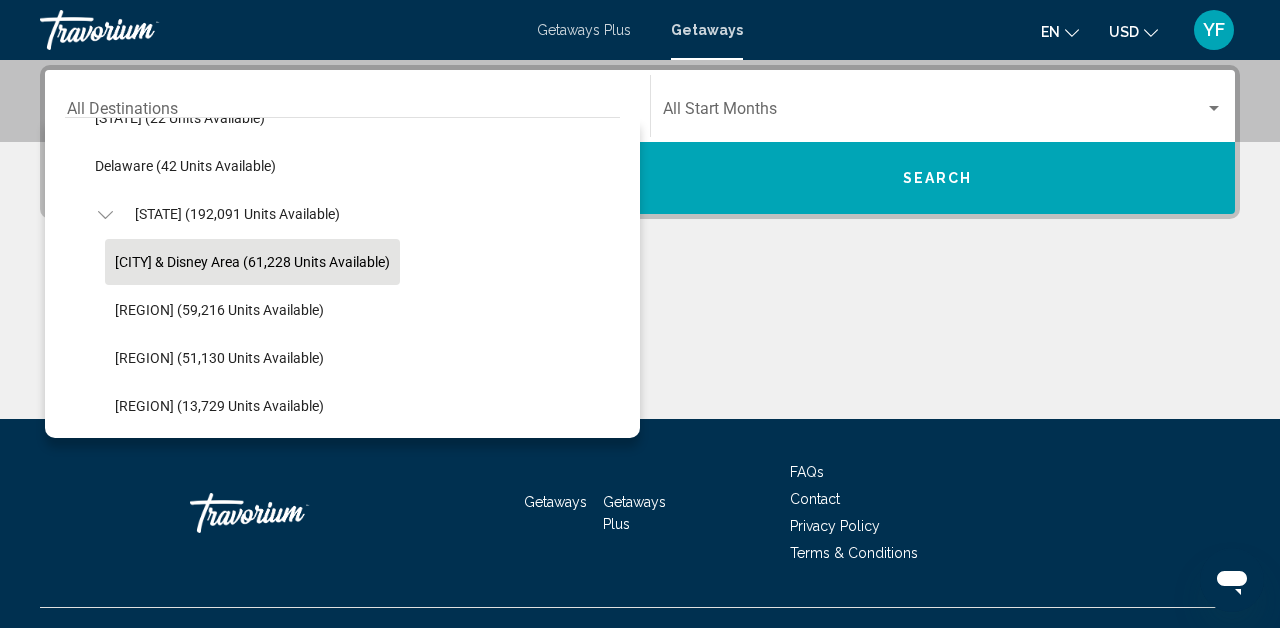 scroll, scrollTop: 393, scrollLeft: 0, axis: vertical 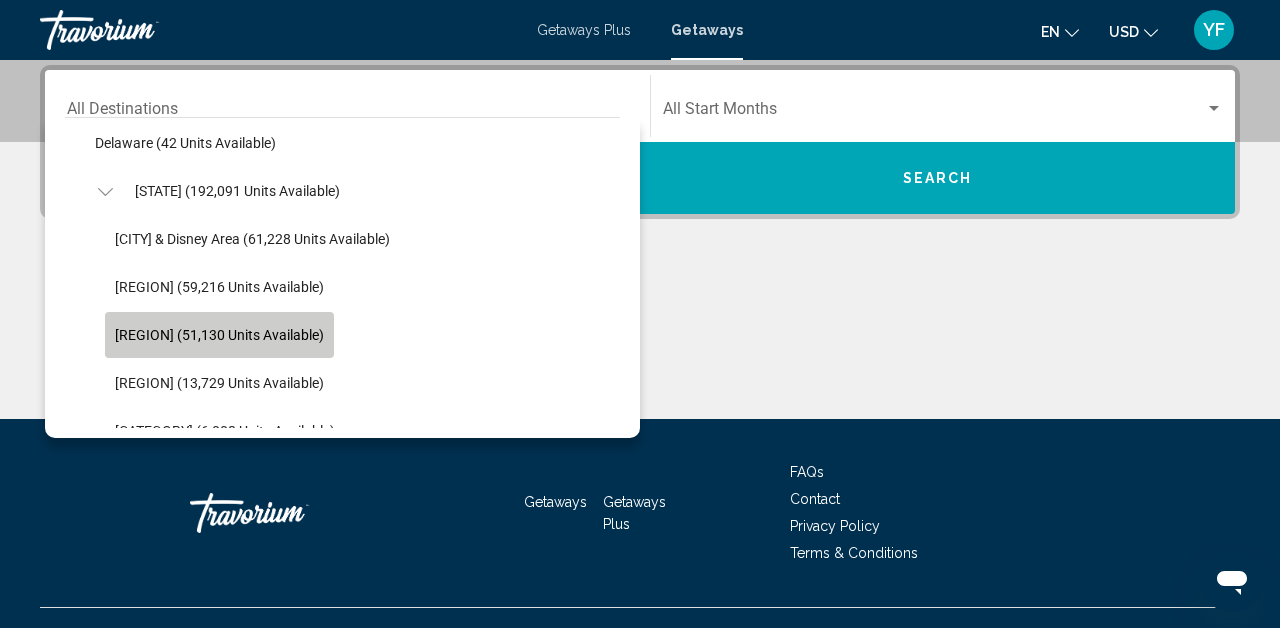 click on "West Coast (51,130 units available)" 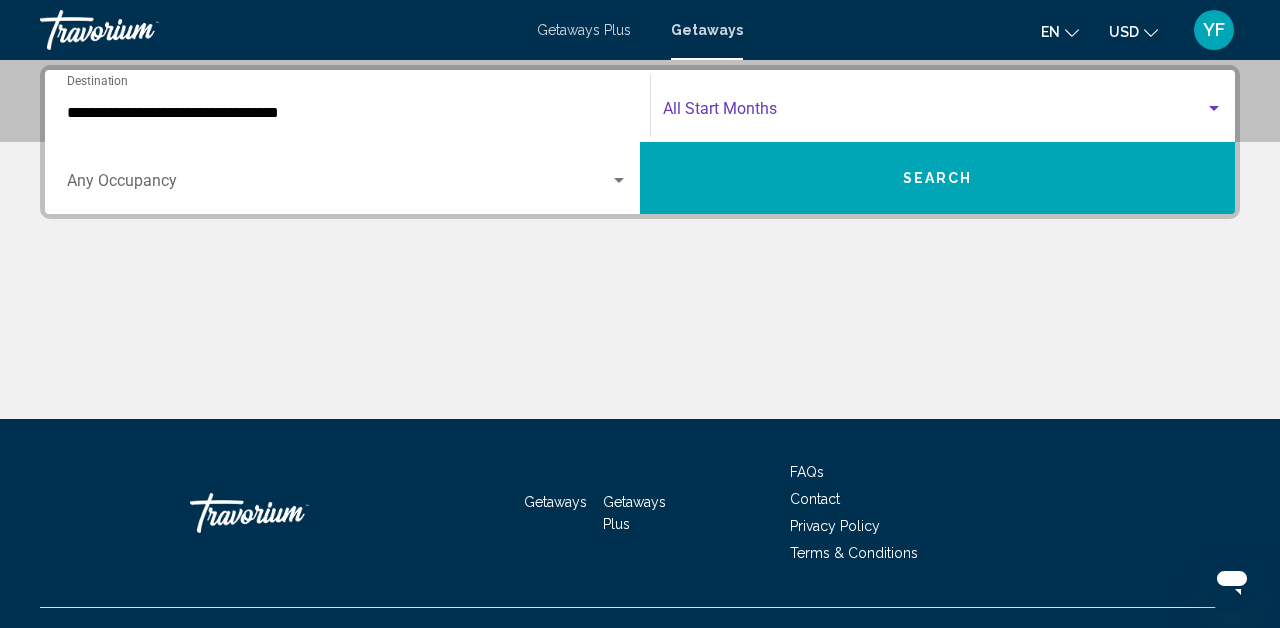 click at bounding box center [1214, 109] 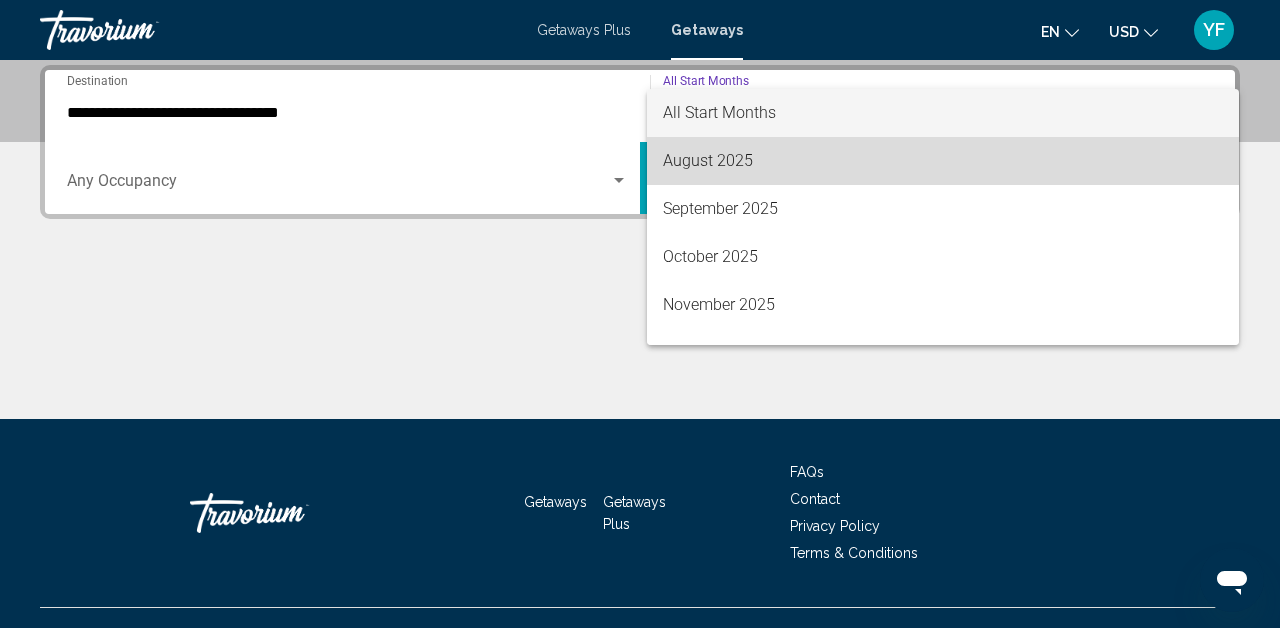 click on "August 2025" at bounding box center (943, 161) 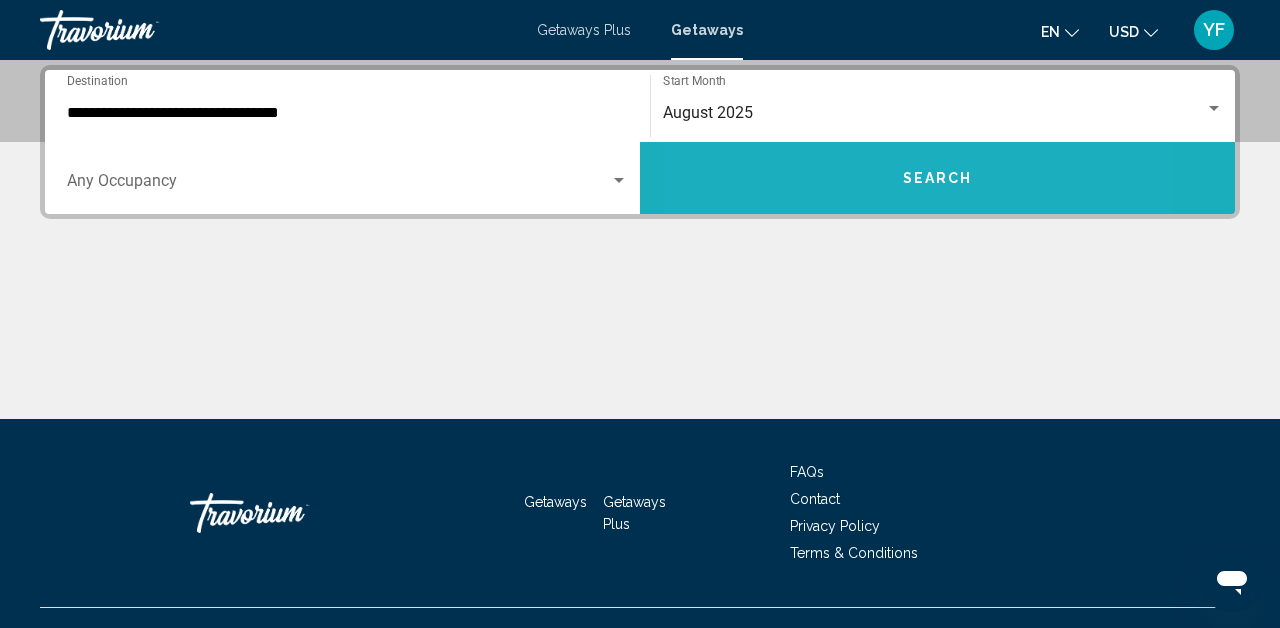click on "Search" at bounding box center (937, 178) 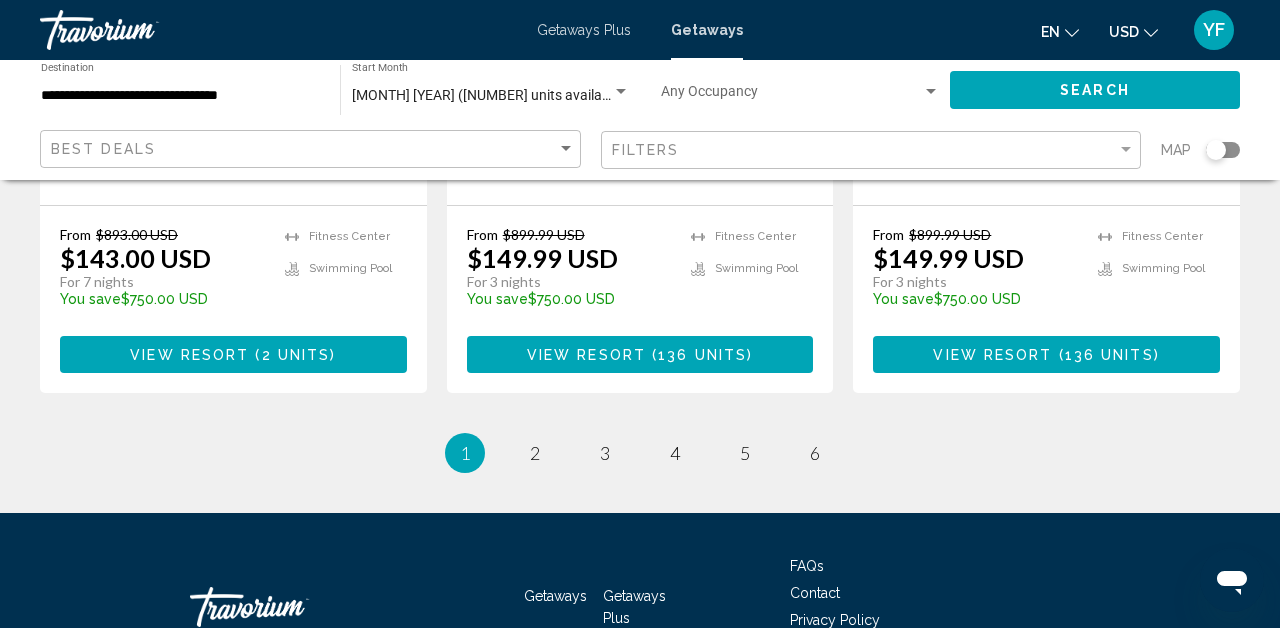 scroll, scrollTop: 2710, scrollLeft: 0, axis: vertical 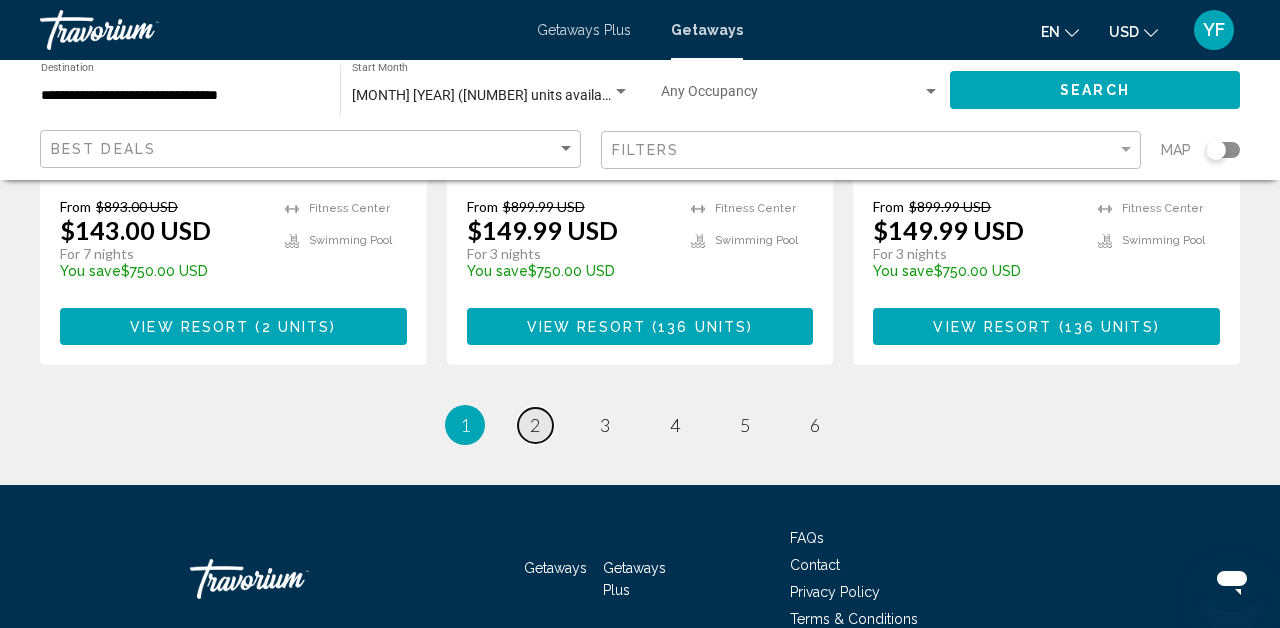 click on "2" at bounding box center (535, 425) 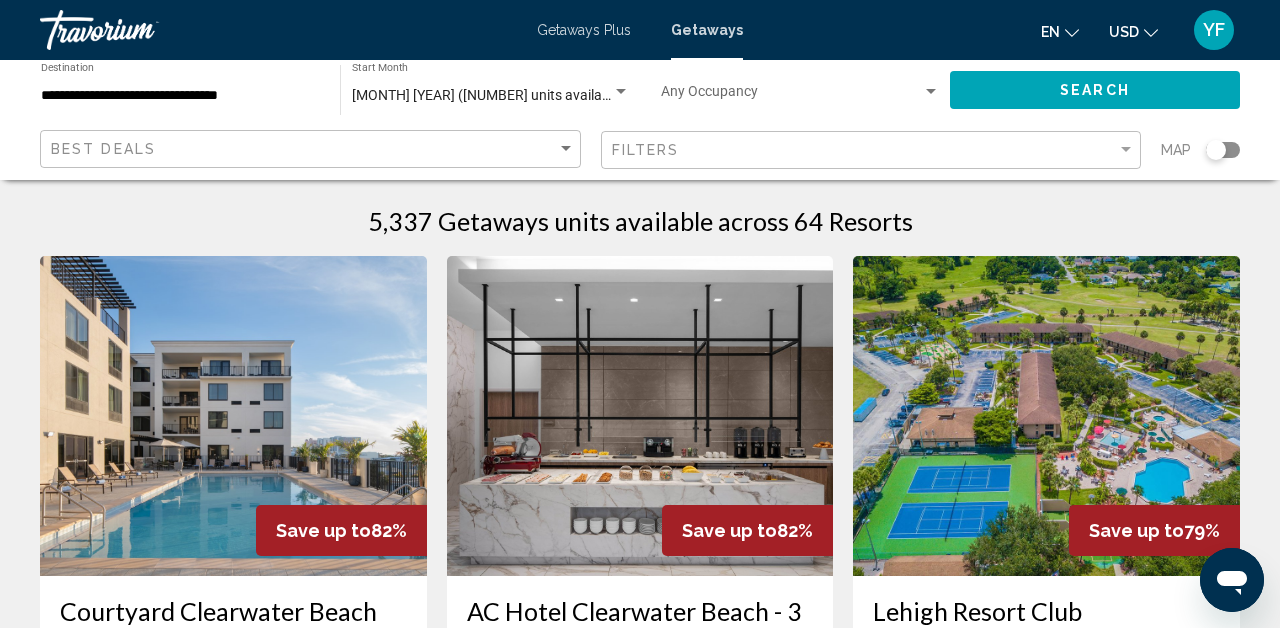 scroll, scrollTop: 0, scrollLeft: 0, axis: both 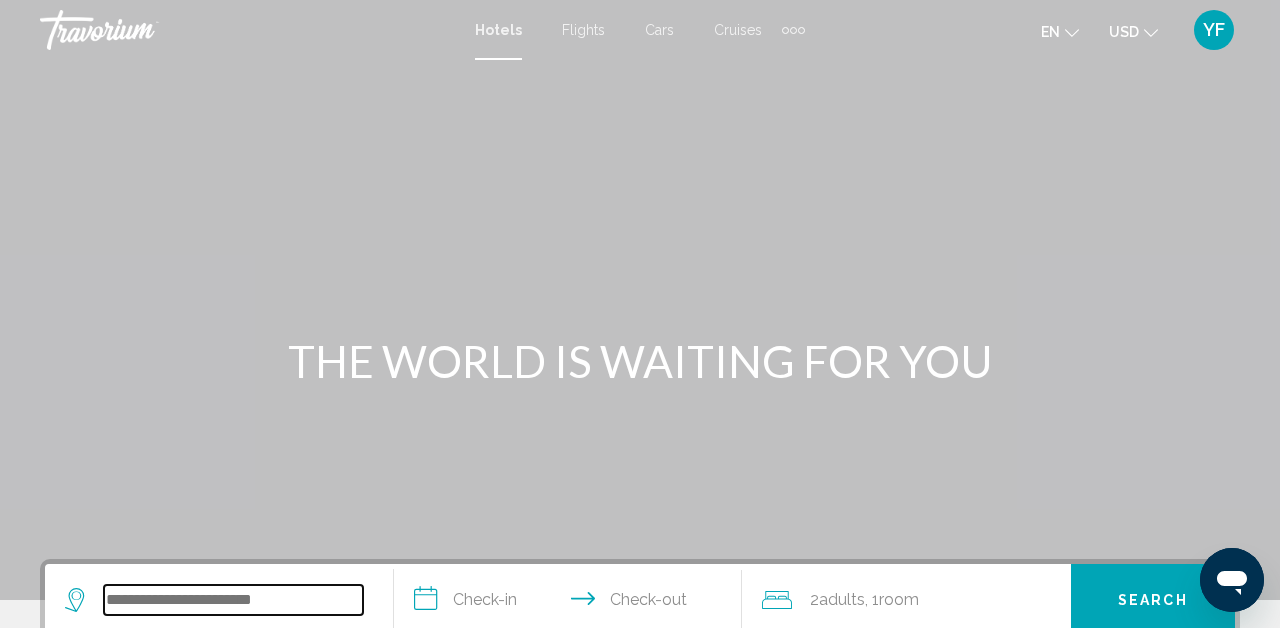 click at bounding box center (233, 600) 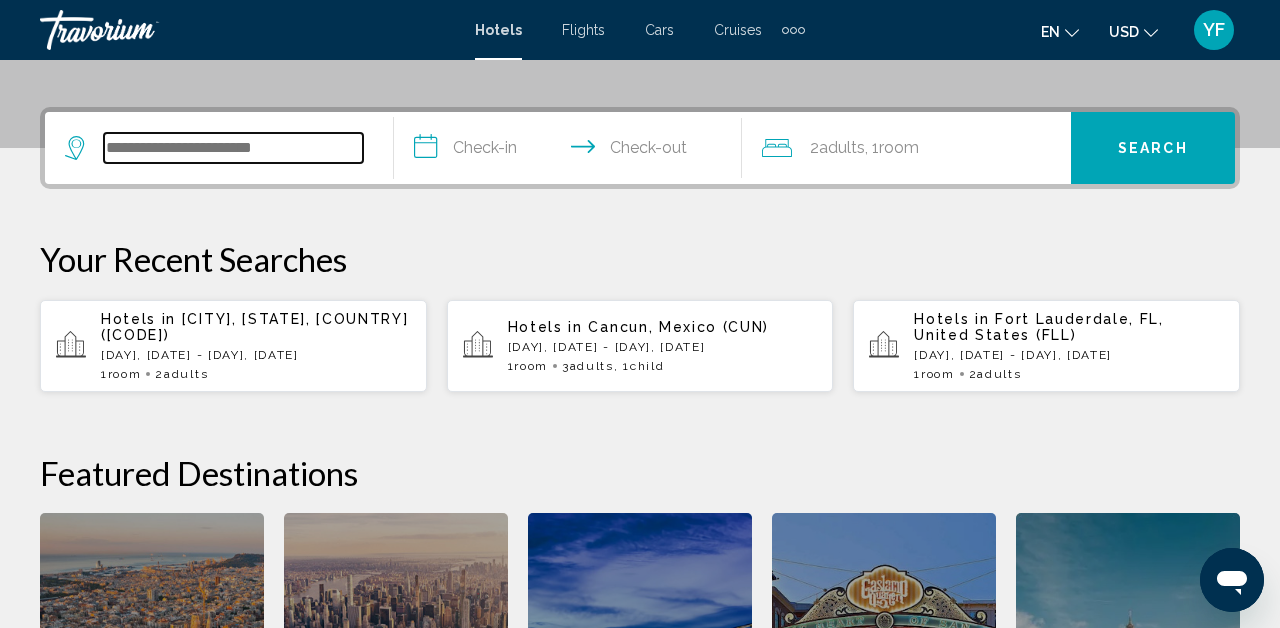 scroll, scrollTop: 494, scrollLeft: 0, axis: vertical 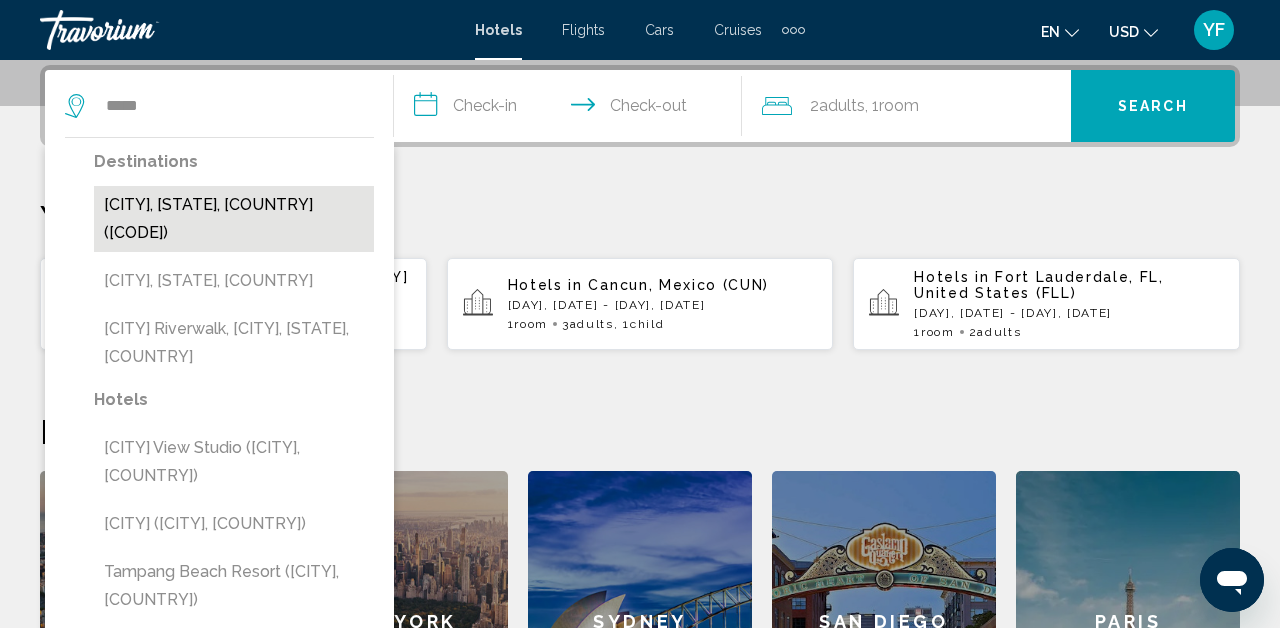 click on "[CITY], [STATE], [COUNTRY] ([CODE])" at bounding box center (234, 219) 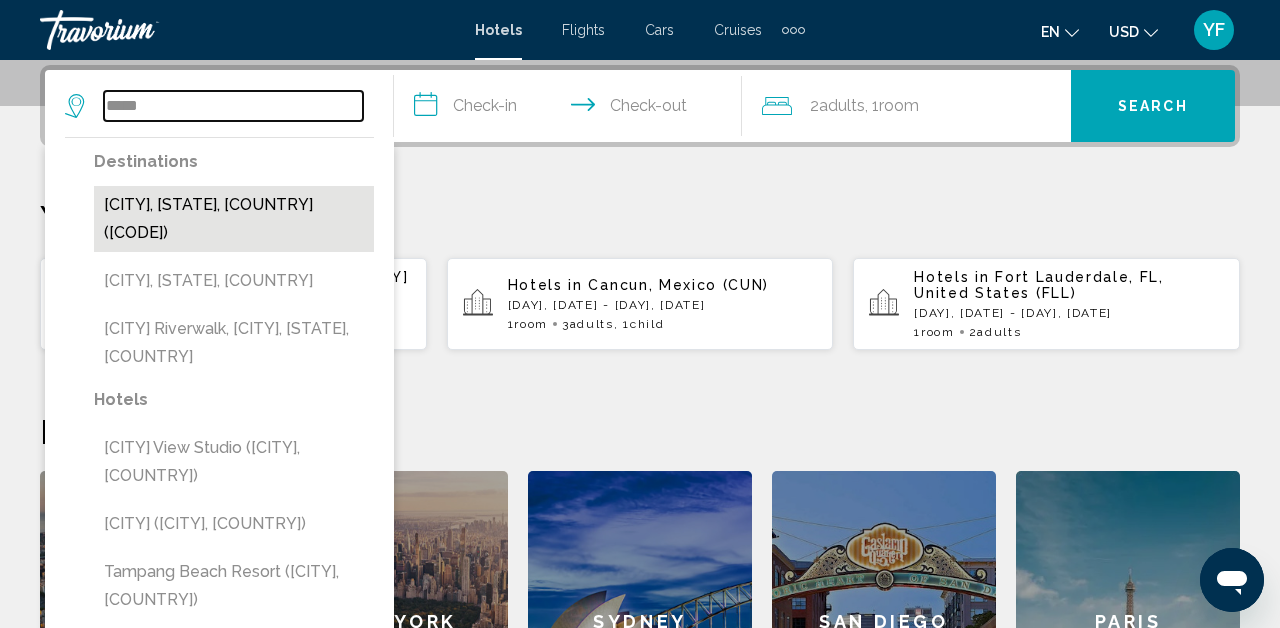 type on "**********" 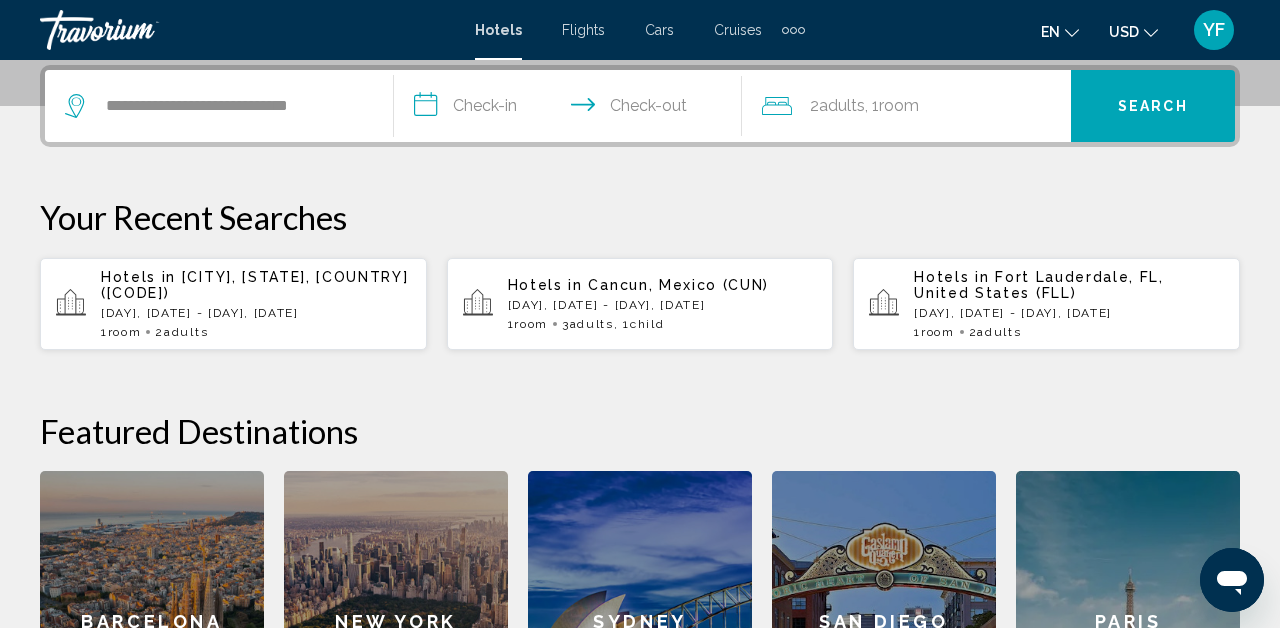 click on "**********" at bounding box center [572, 109] 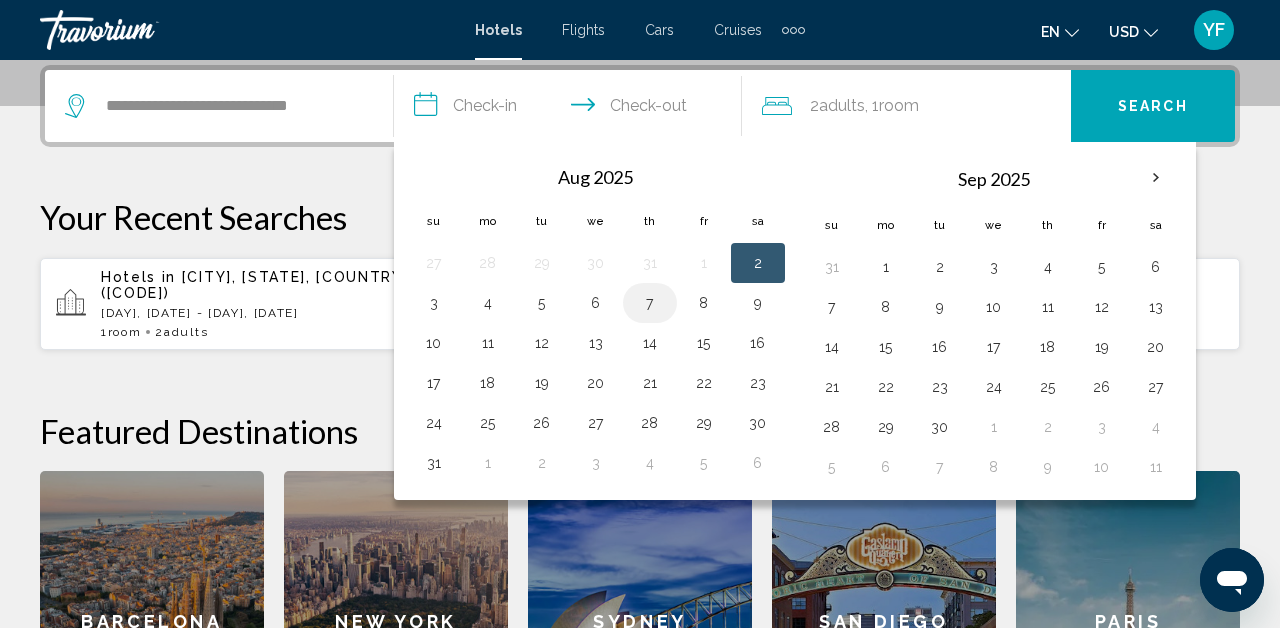 click on "7" at bounding box center (650, 303) 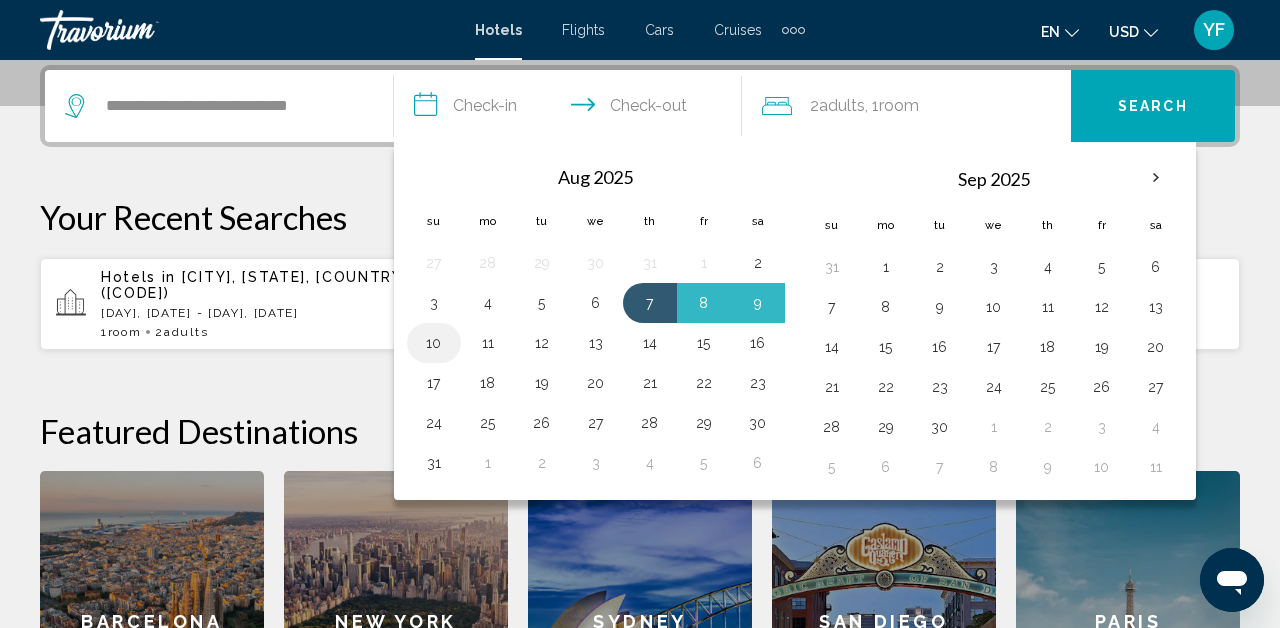 click on "10" at bounding box center (434, 343) 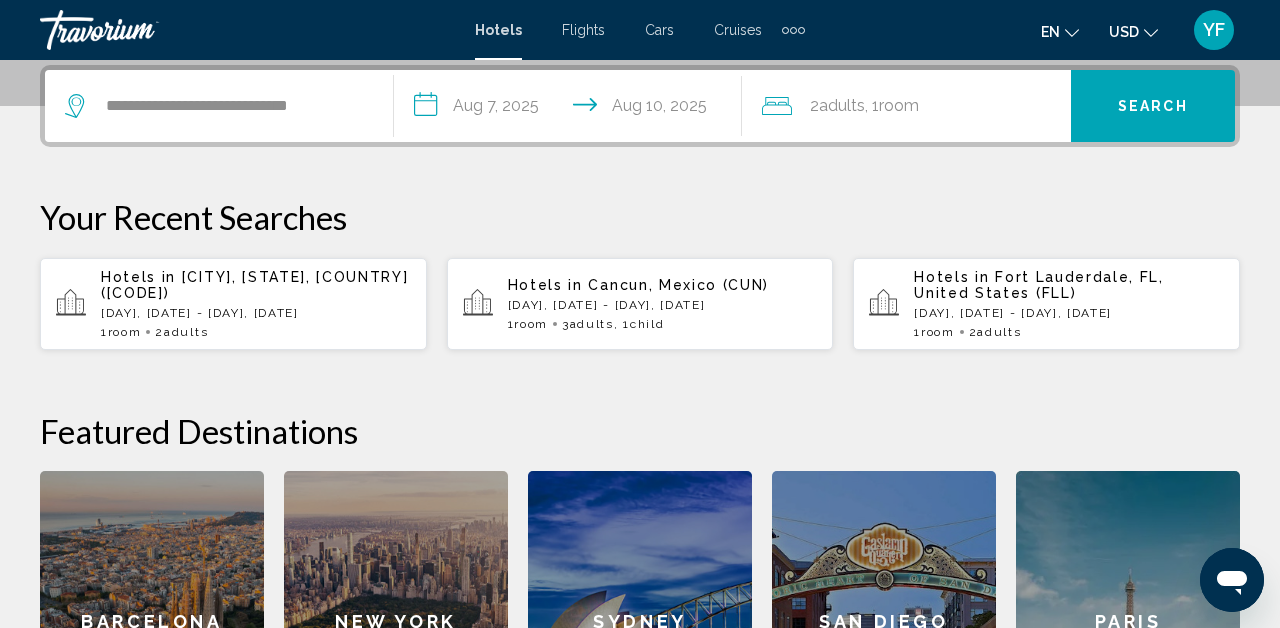 click on "2  Adult Adults" 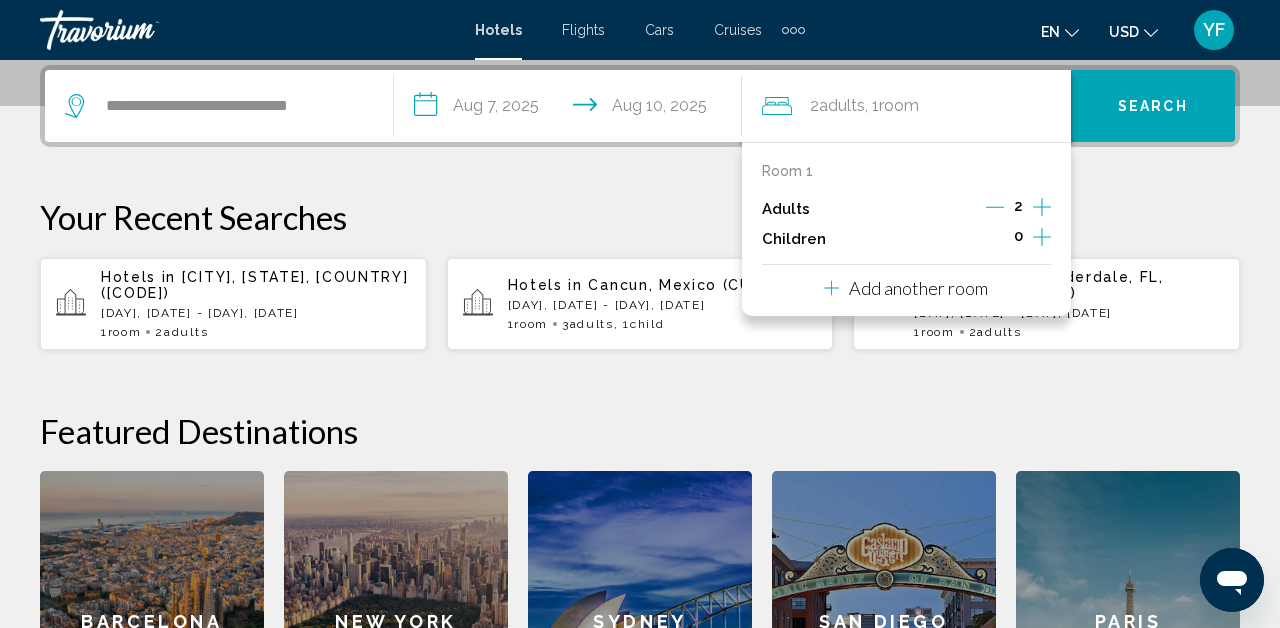 click 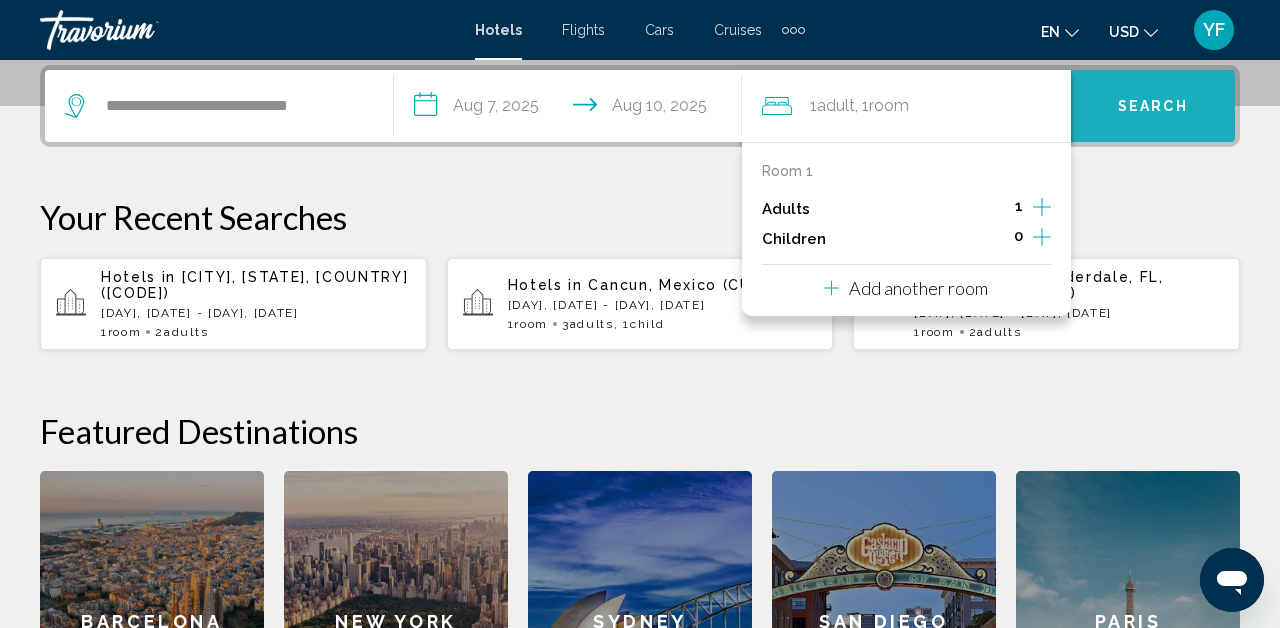 click on "Search" at bounding box center [1153, 106] 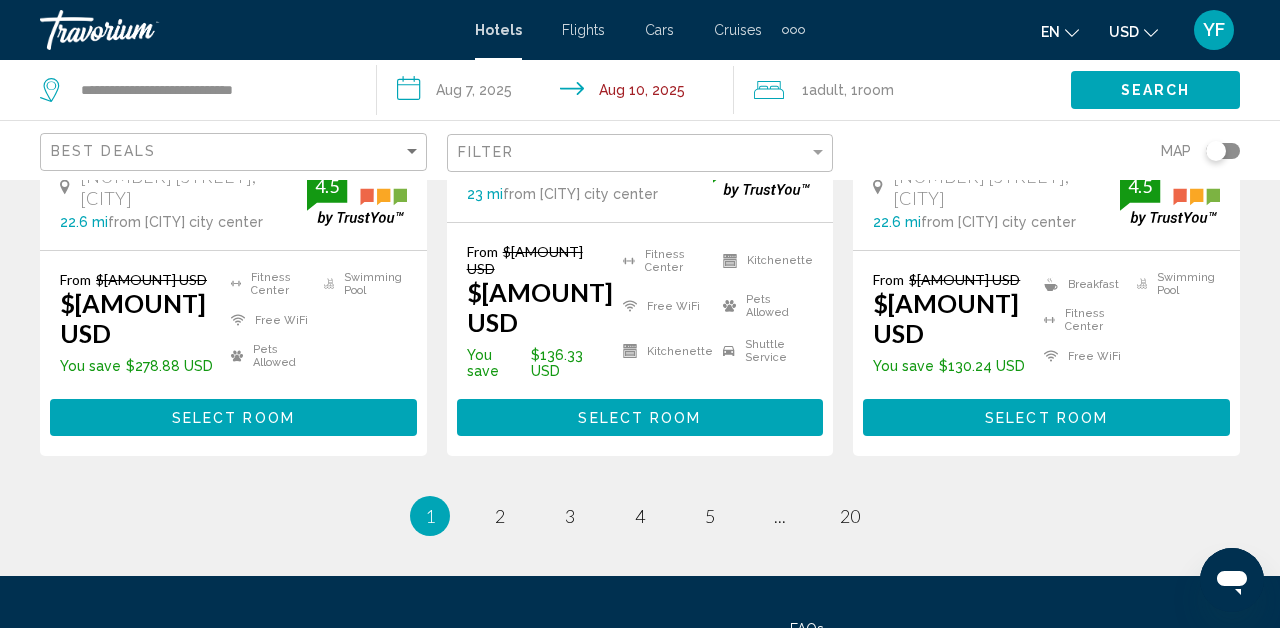 scroll, scrollTop: 2898, scrollLeft: 0, axis: vertical 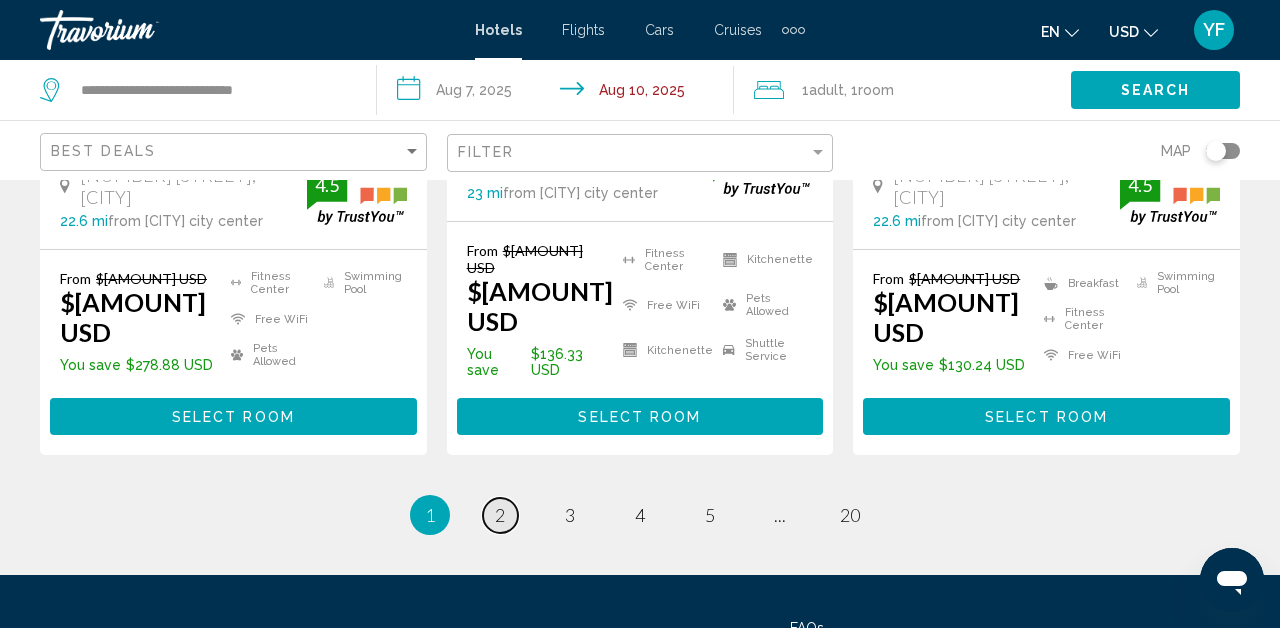 click on "page  2" at bounding box center (500, 515) 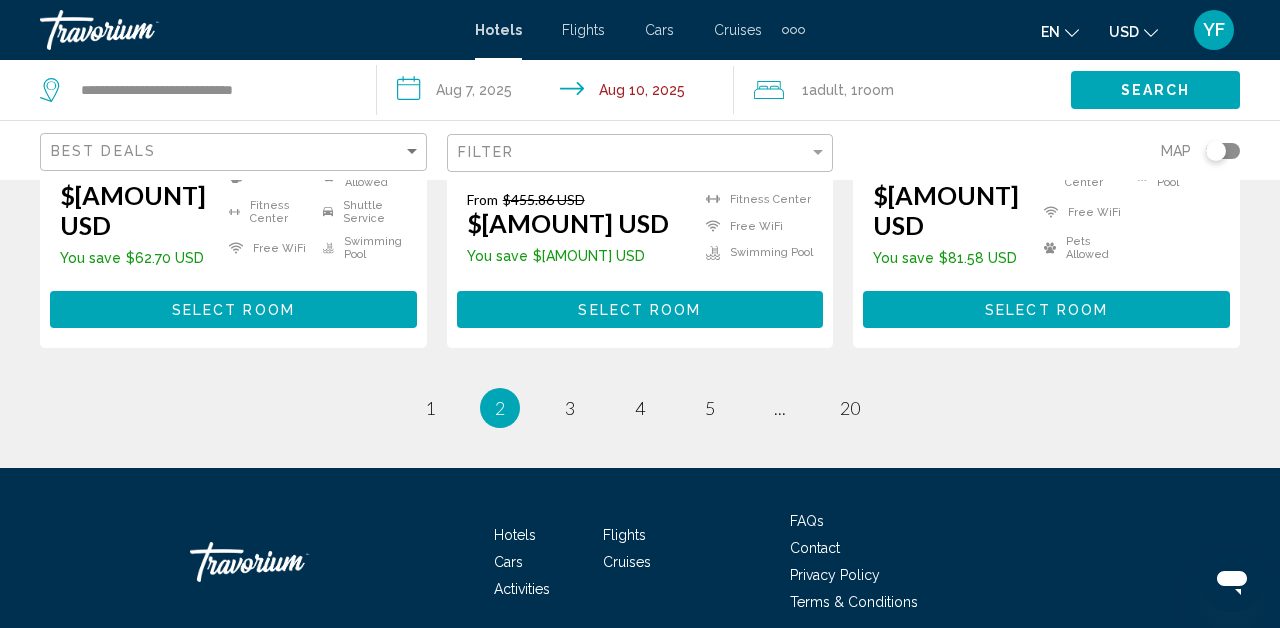 scroll, scrollTop: 3068, scrollLeft: 0, axis: vertical 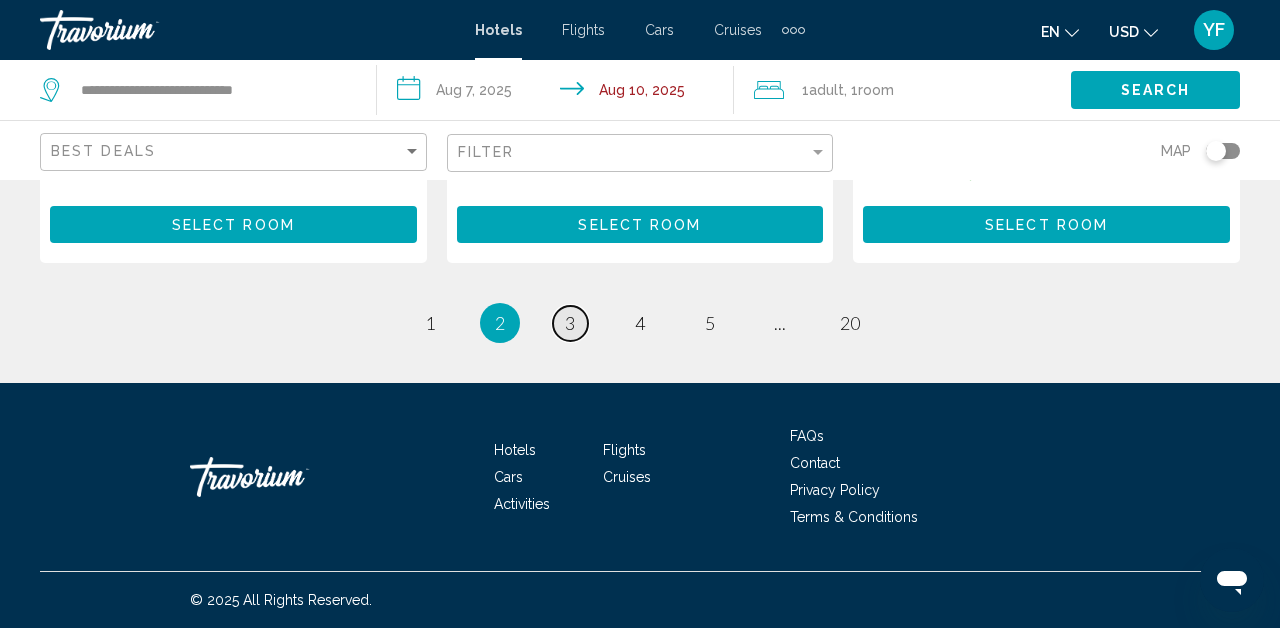 click on "3" at bounding box center [570, 323] 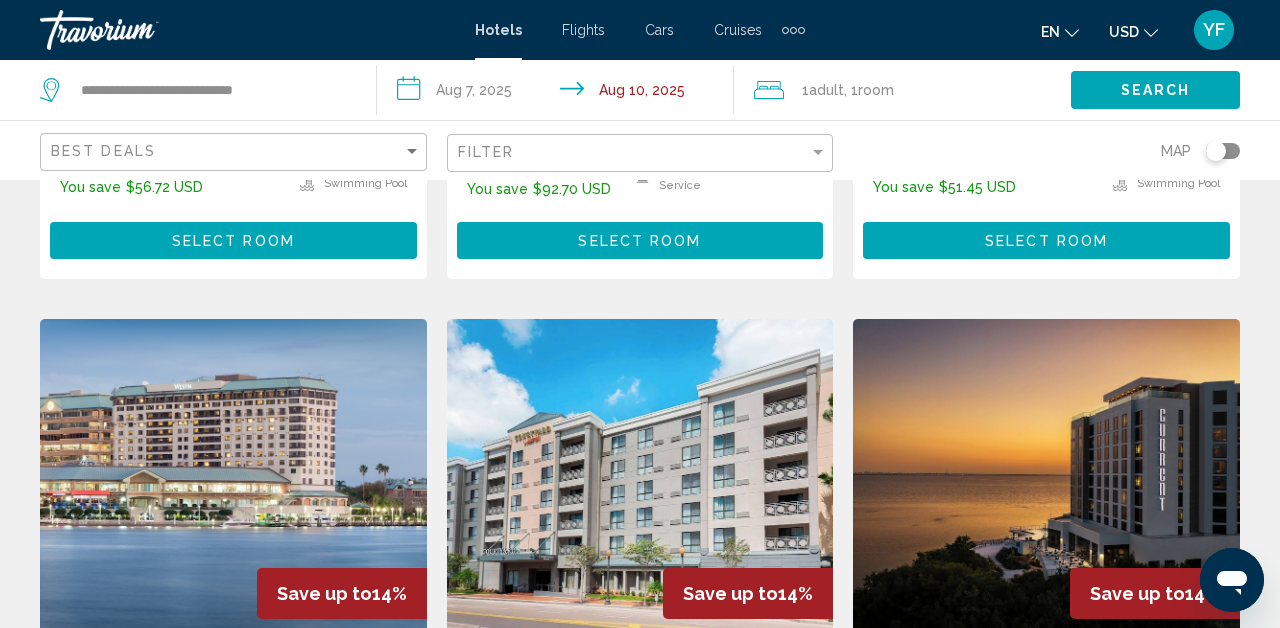 scroll, scrollTop: 0, scrollLeft: 0, axis: both 